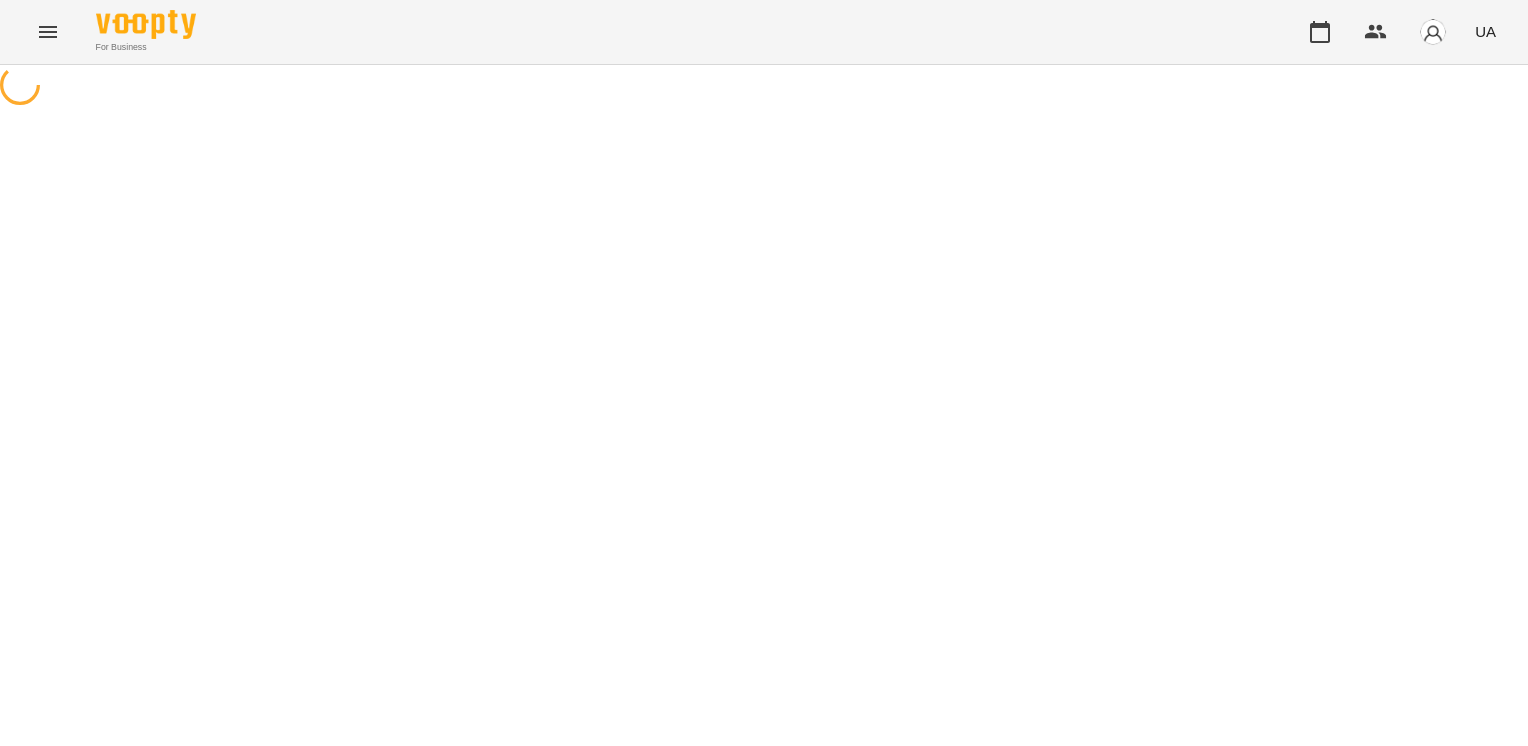scroll, scrollTop: 0, scrollLeft: 0, axis: both 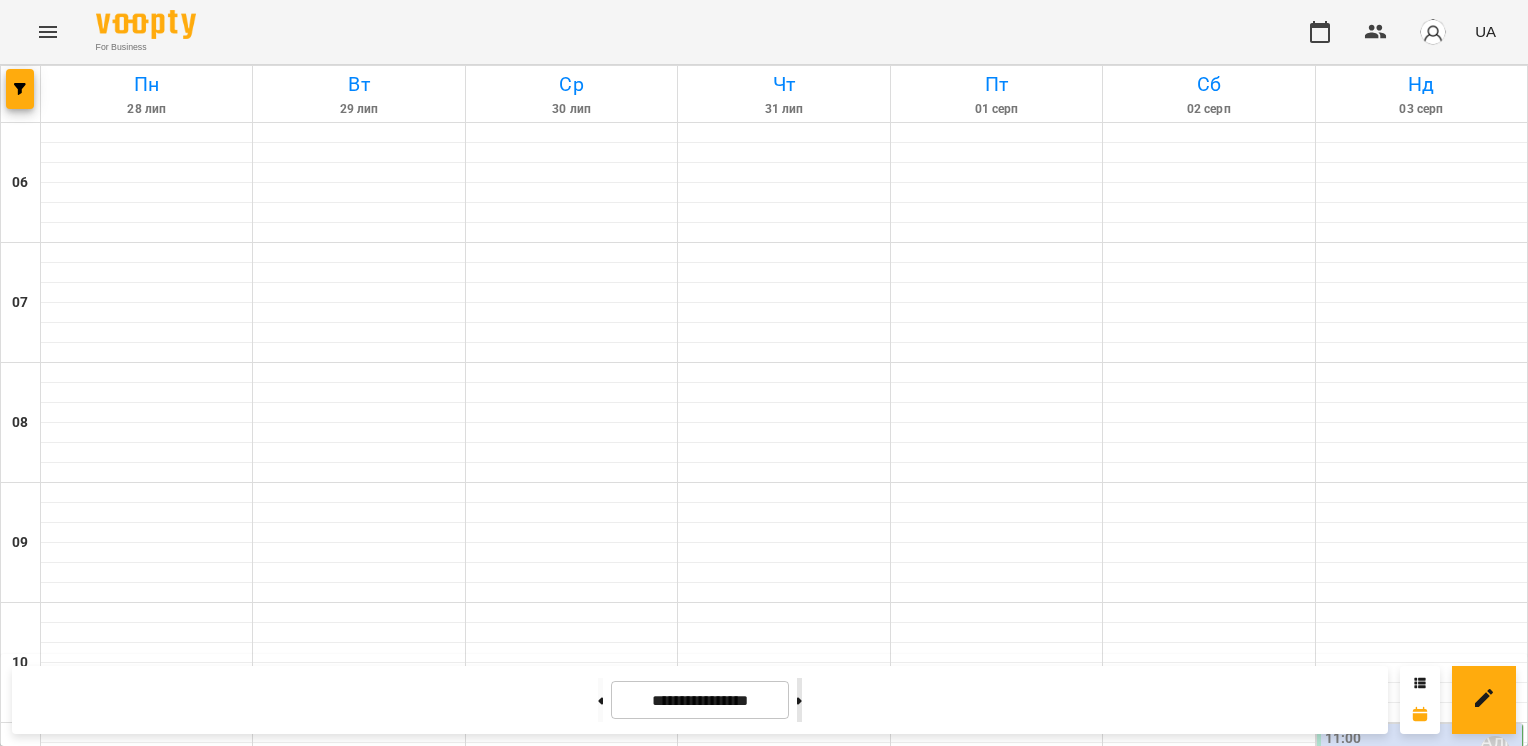 click at bounding box center (799, 700) 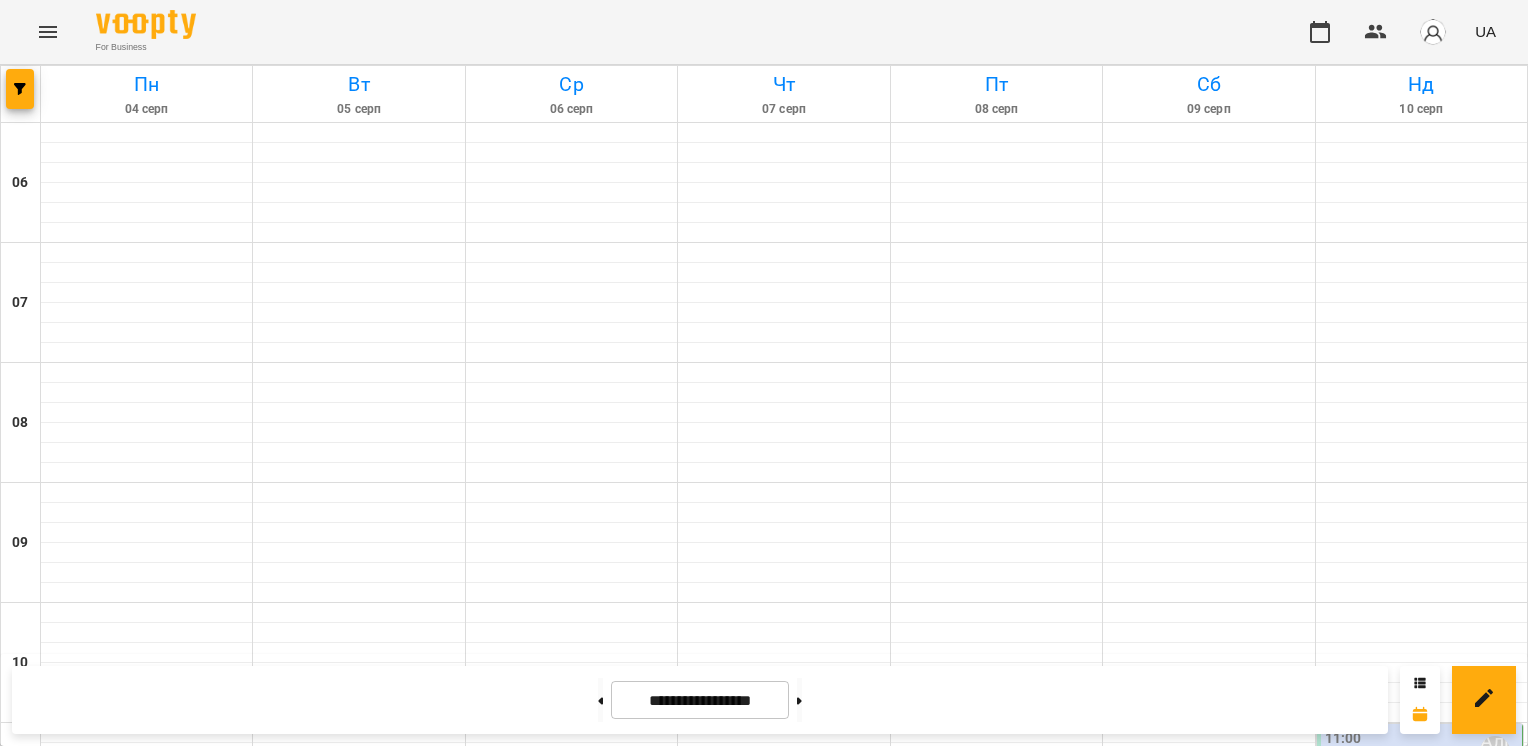 scroll, scrollTop: 1007, scrollLeft: 0, axis: vertical 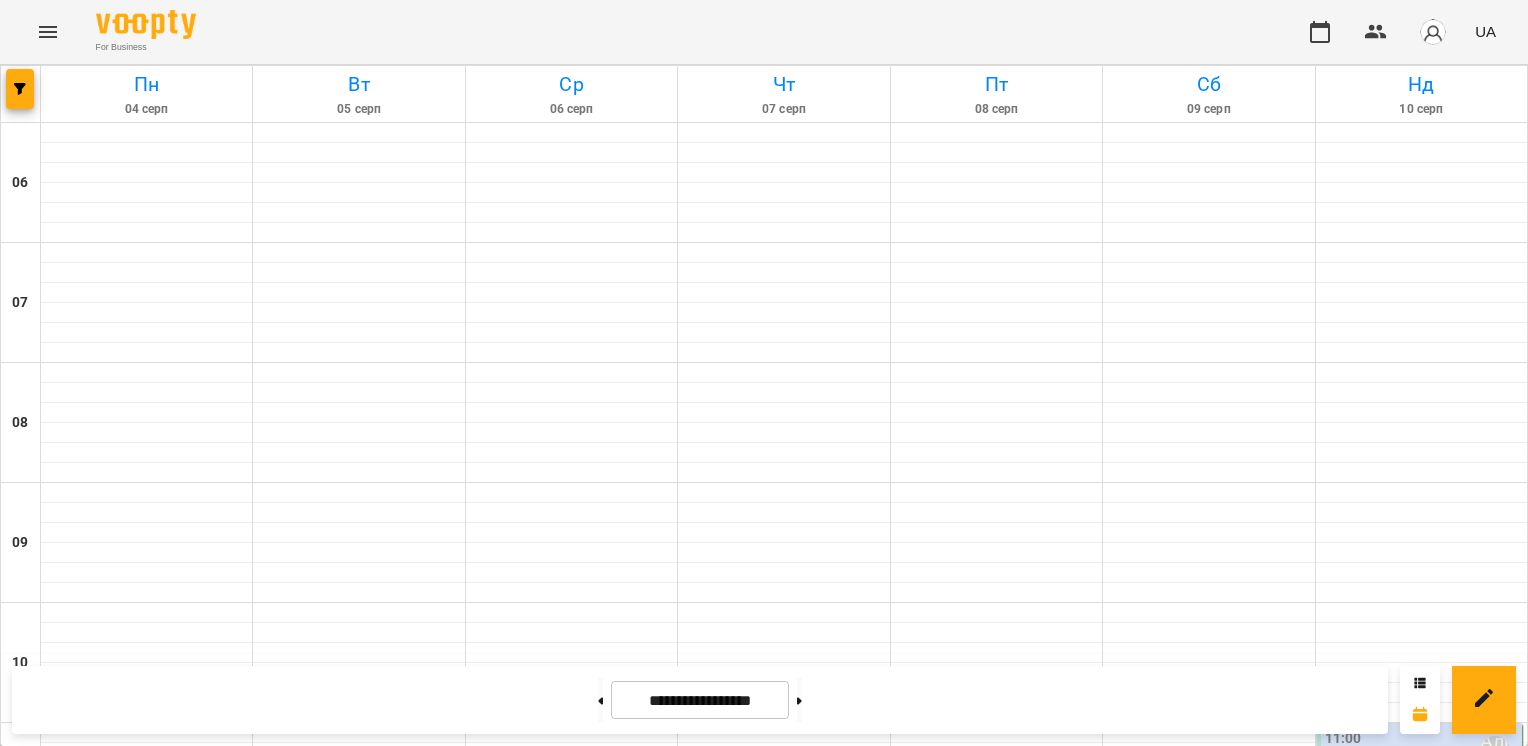 drag, startPoint x: 580, startPoint y: 688, endPoint x: 605, endPoint y: 648, distance: 47.169907 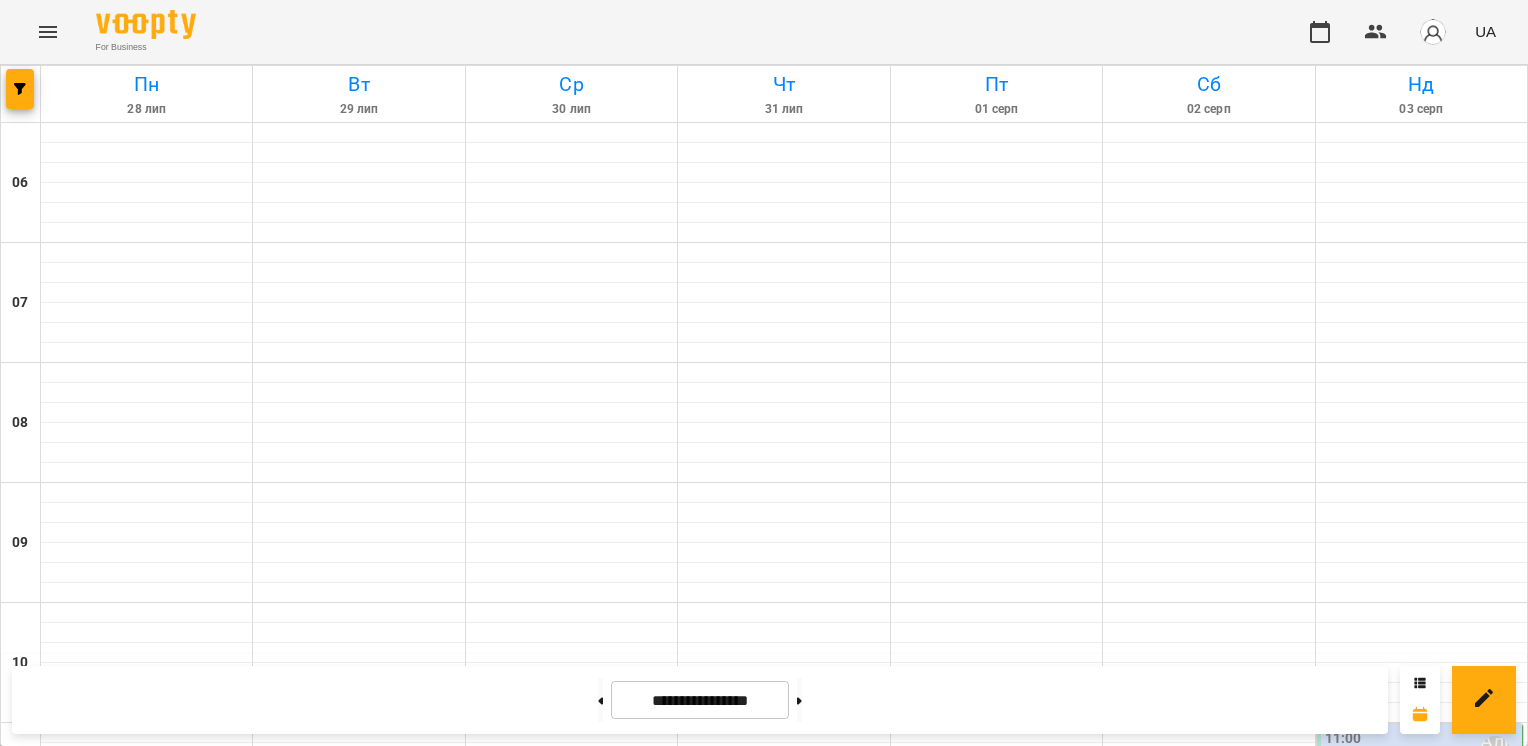 scroll, scrollTop: 394, scrollLeft: 0, axis: vertical 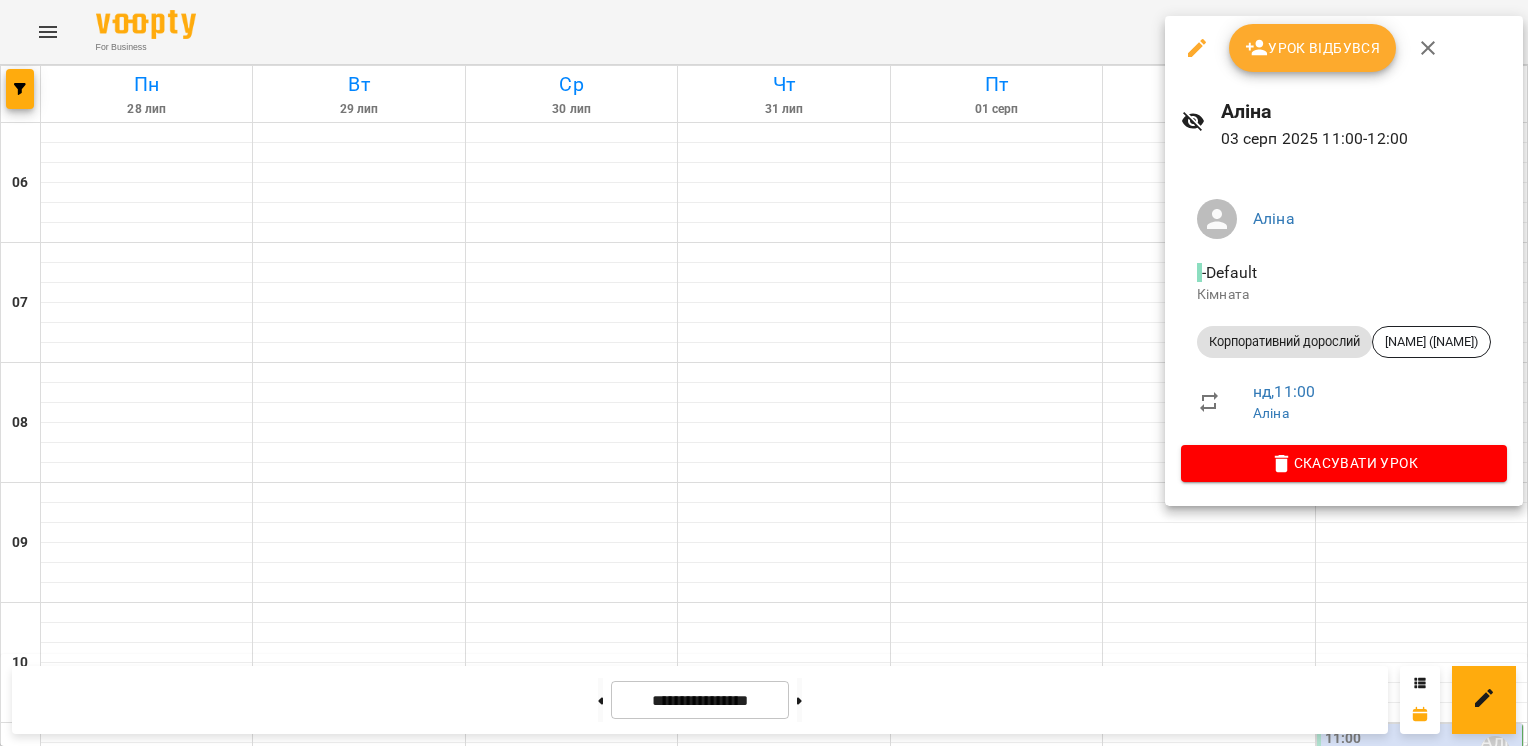 click 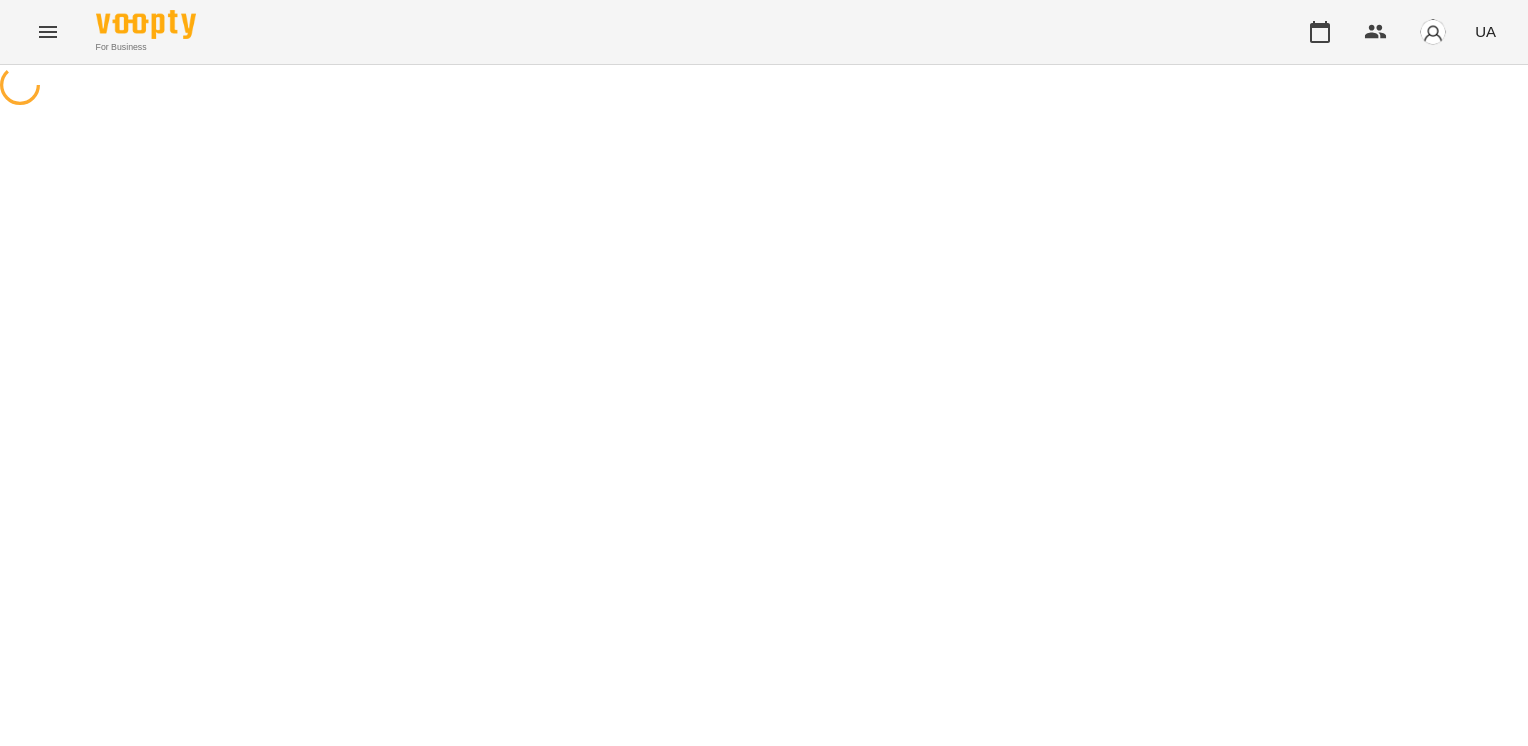 select on "**********" 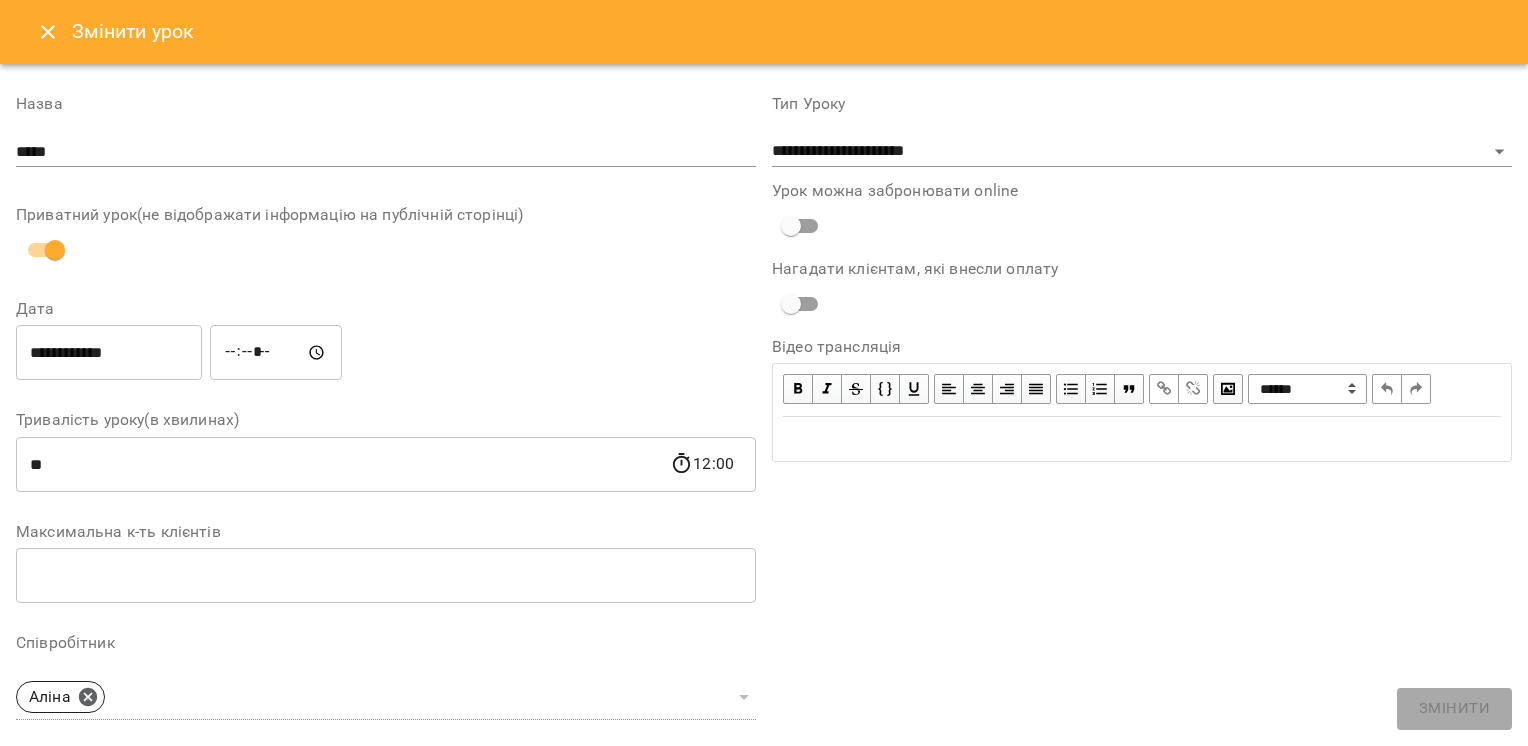 scroll, scrollTop: 0, scrollLeft: 0, axis: both 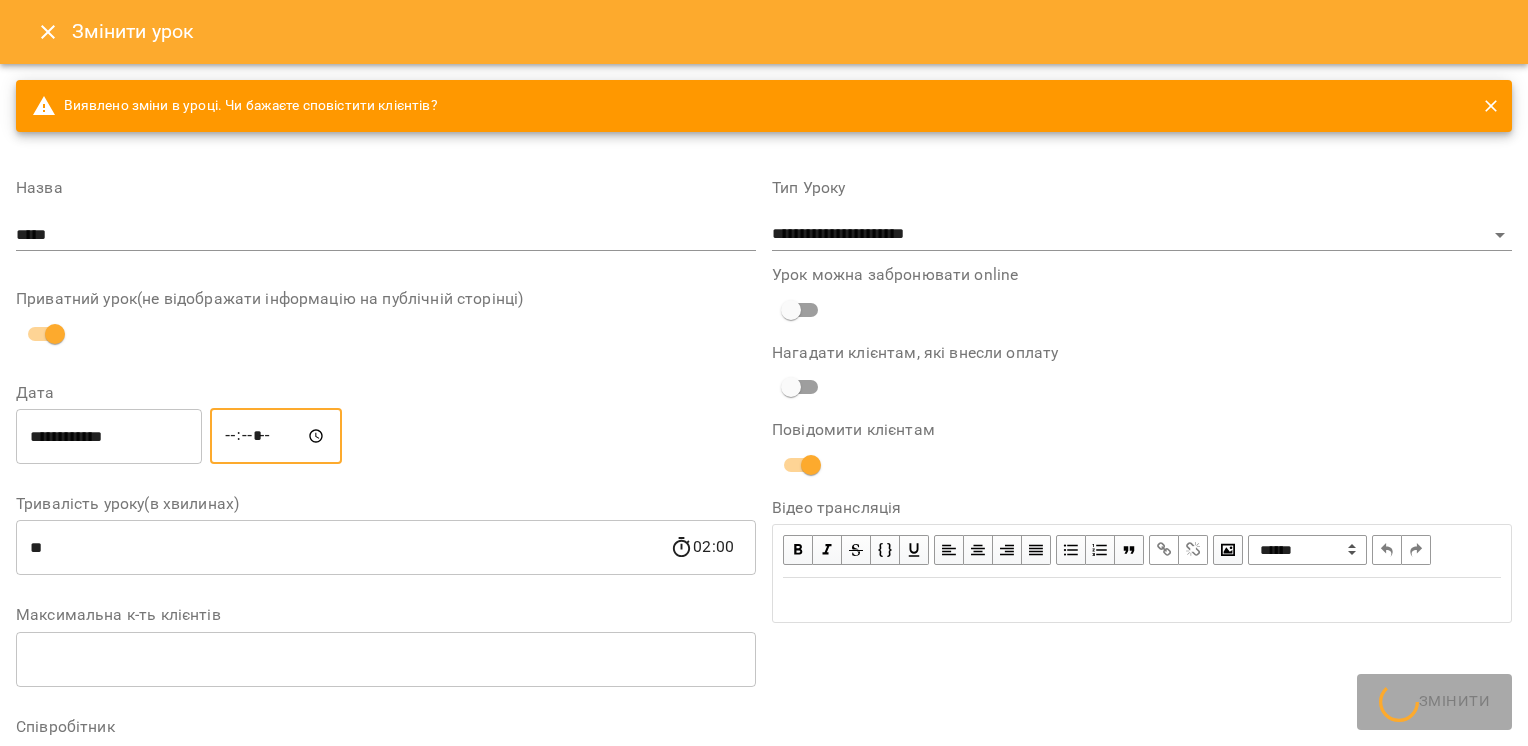 type on "*****" 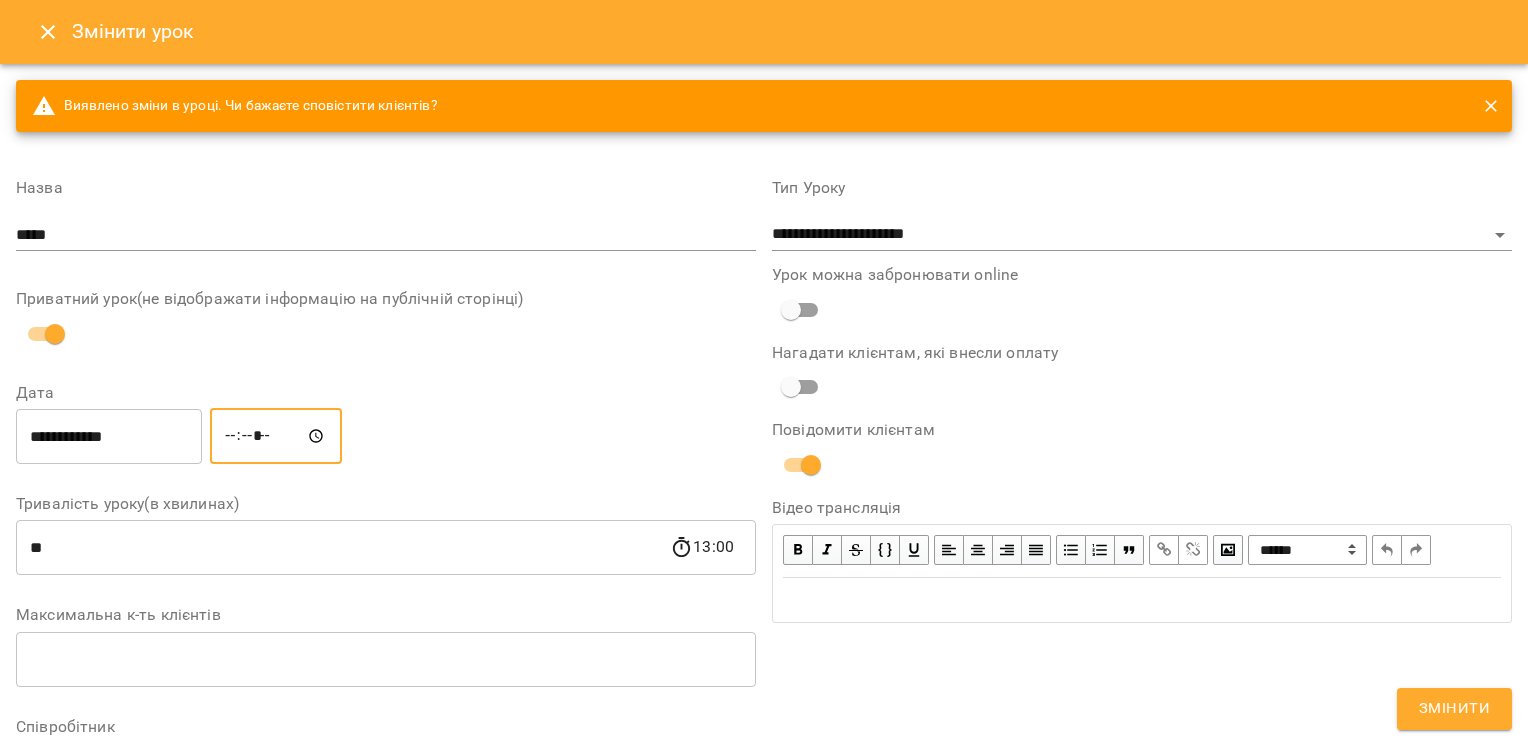click on "Змінити" at bounding box center [1454, 709] 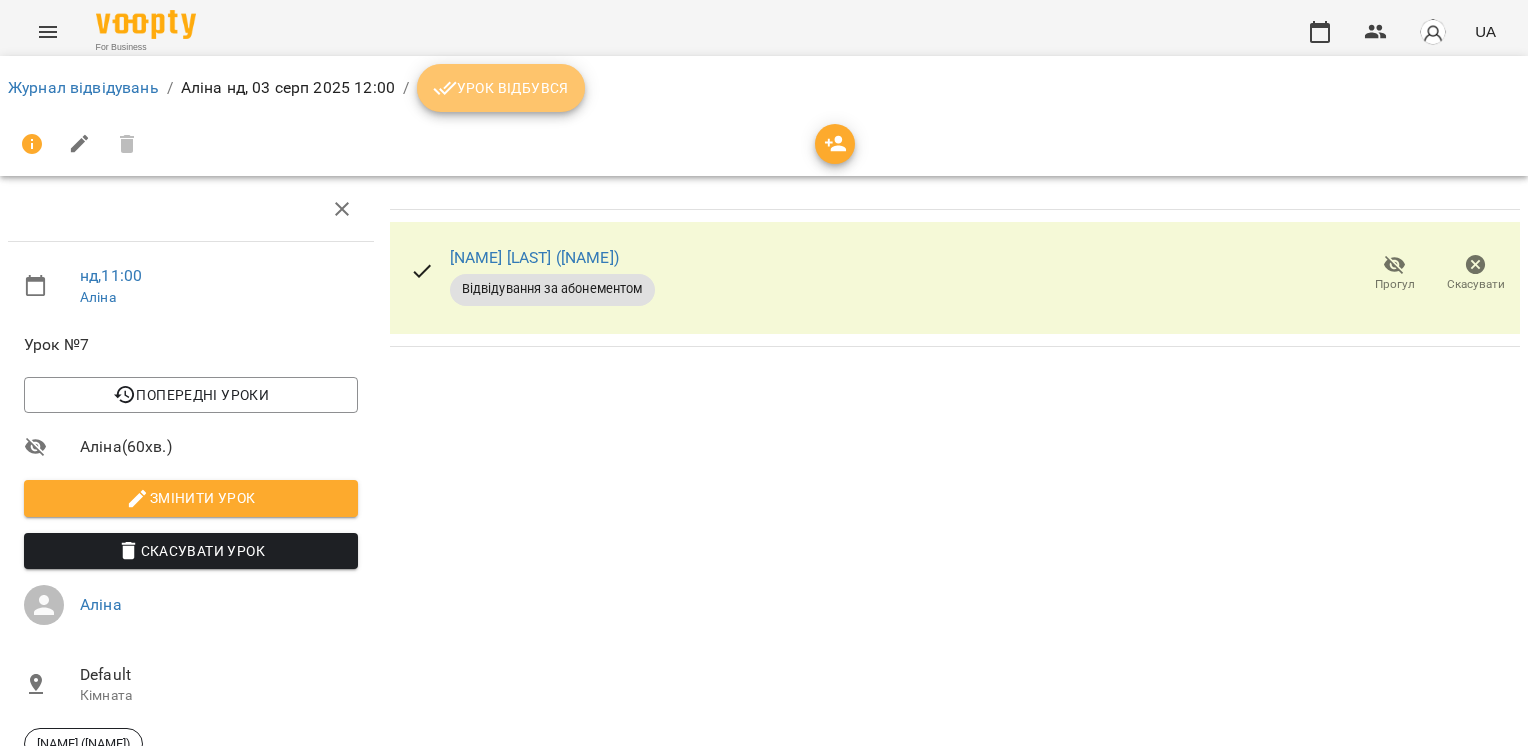 click on "Урок відбувся" at bounding box center (501, 88) 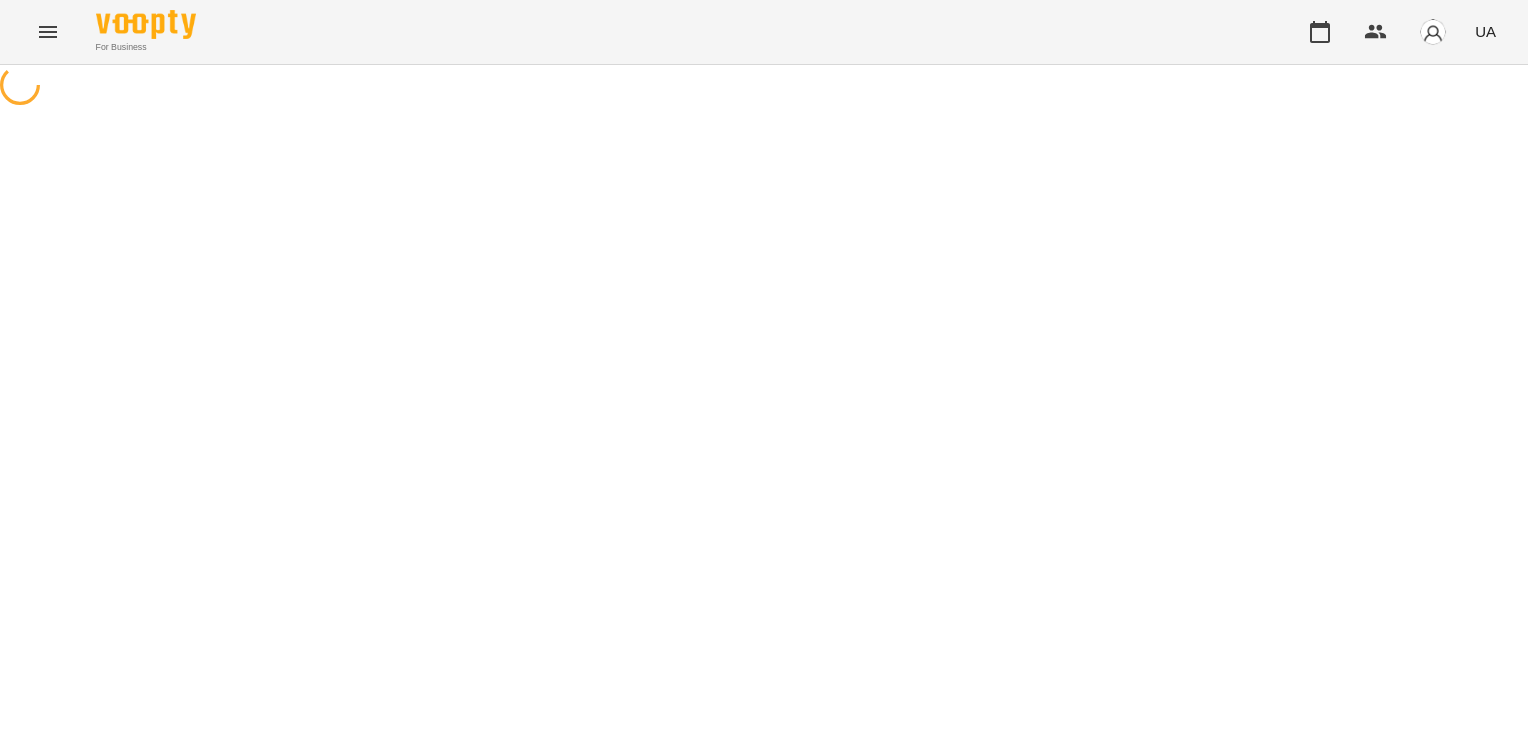 scroll, scrollTop: 0, scrollLeft: 0, axis: both 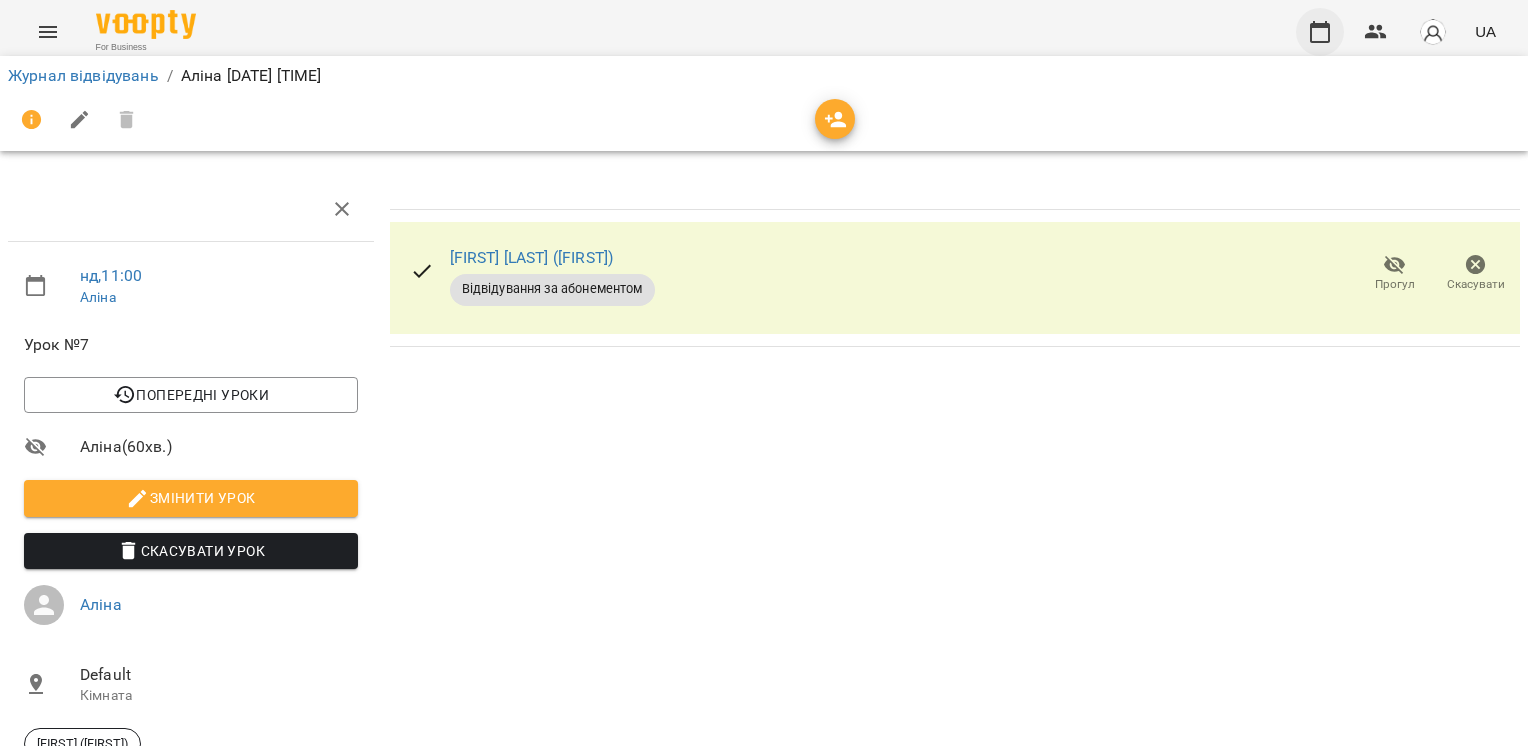 click 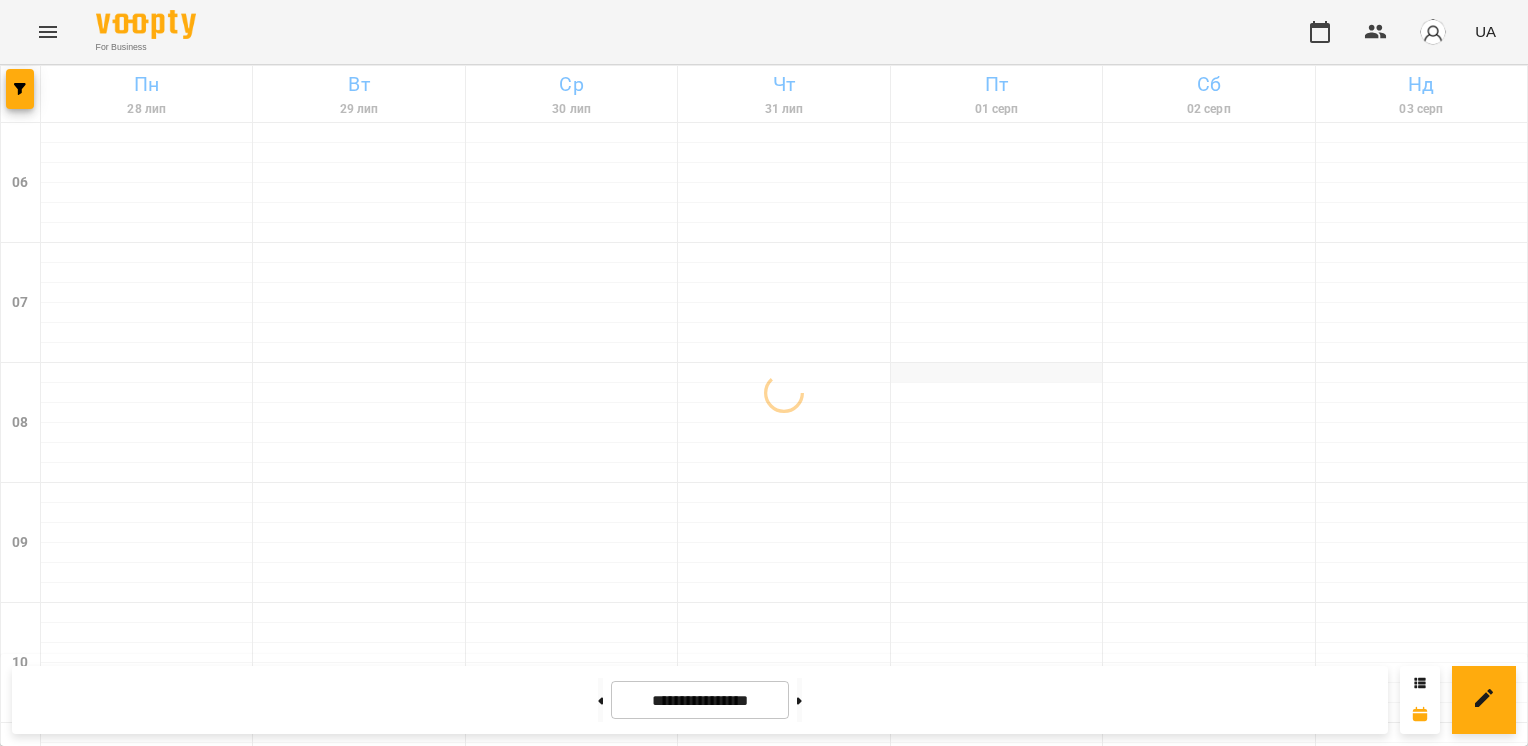 scroll, scrollTop: 0, scrollLeft: 0, axis: both 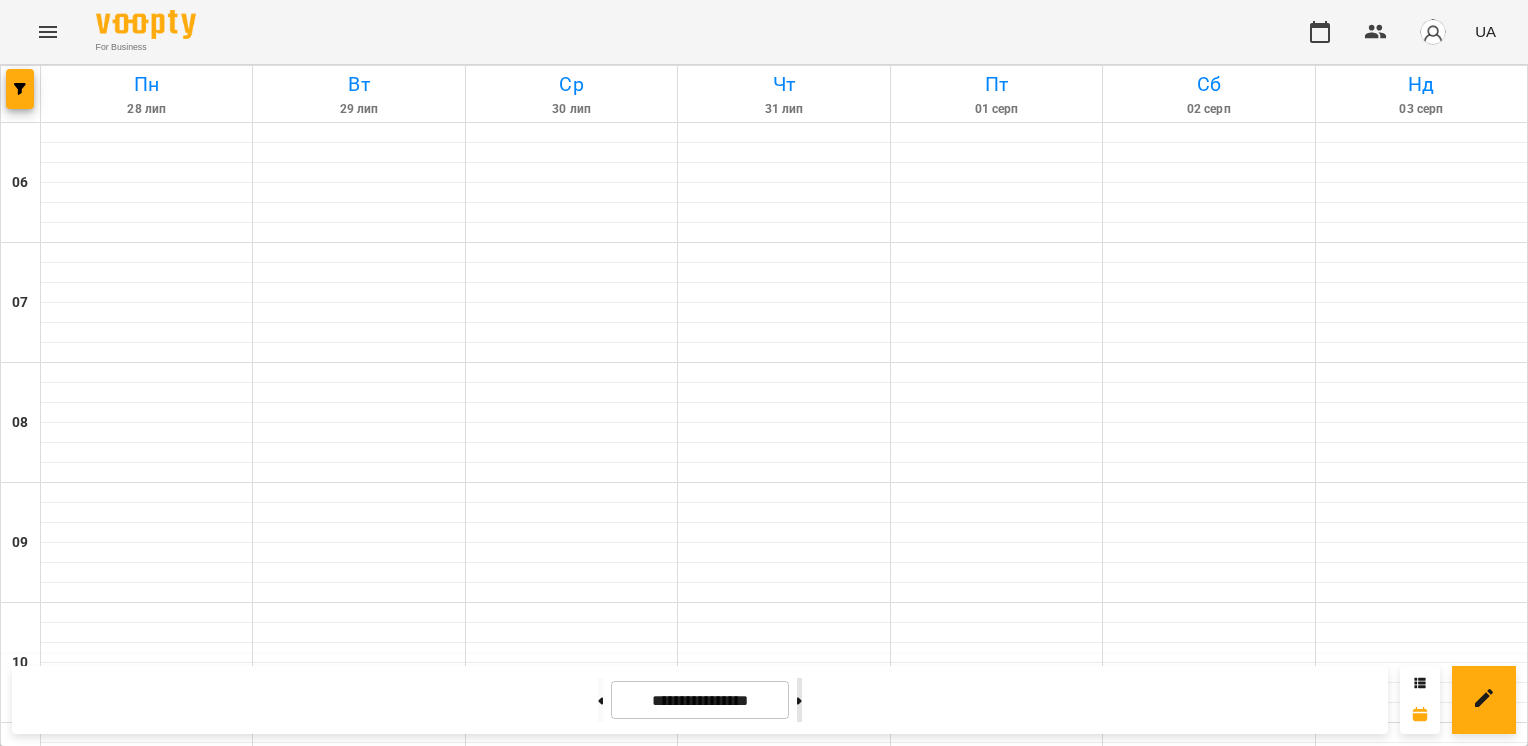 click at bounding box center [799, 700] 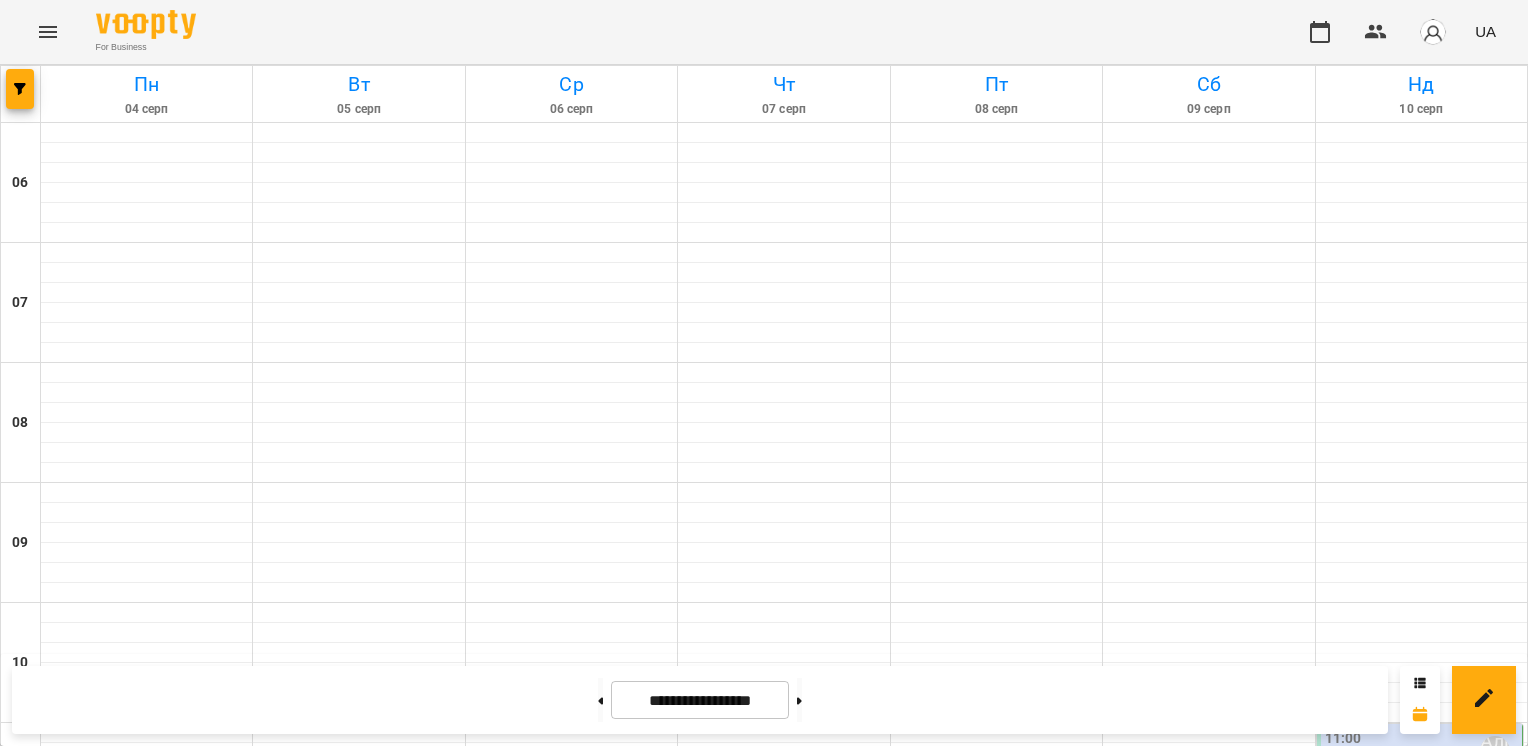 click on "Корпоративний дорослий" at bounding box center (358, 1181) 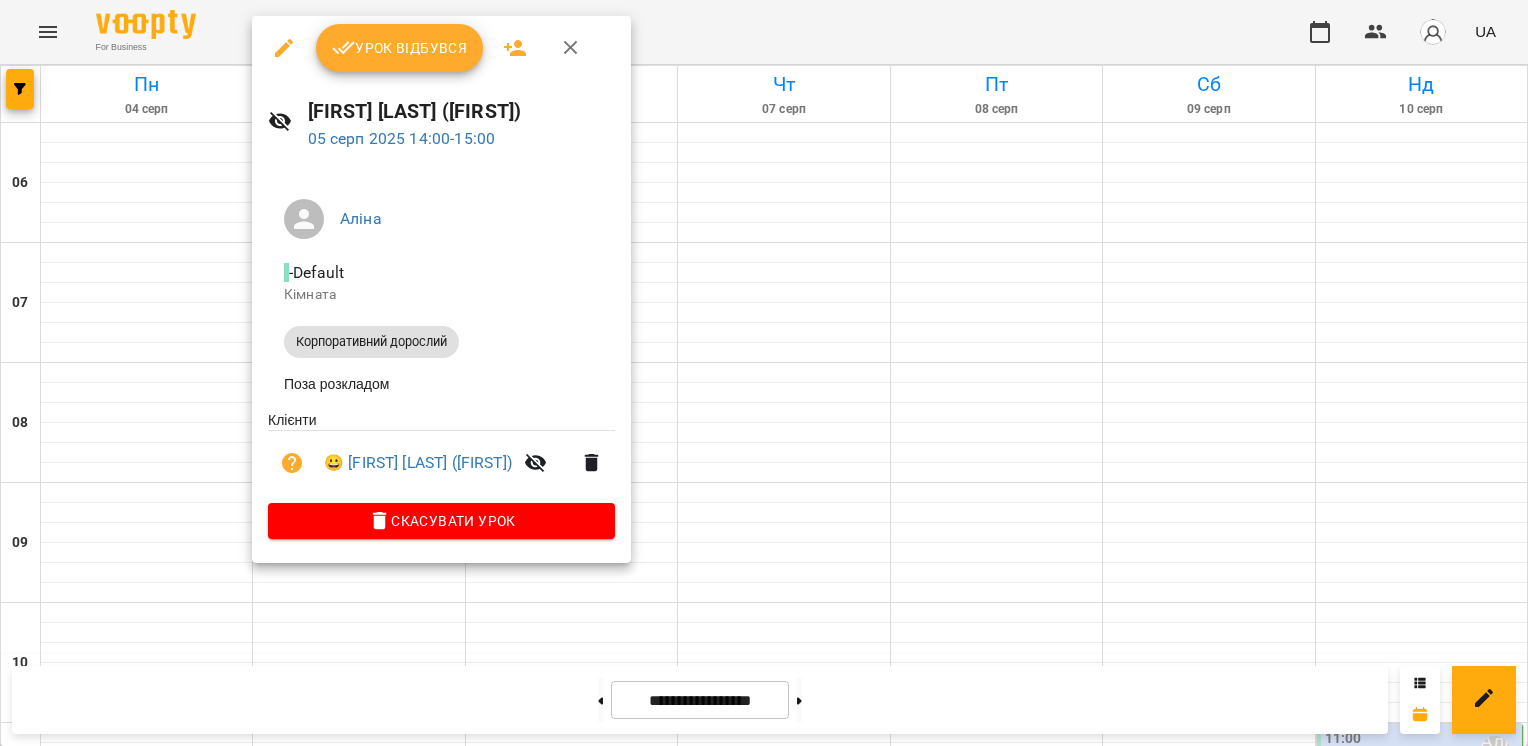 click on "Урок відбувся" at bounding box center [441, 48] 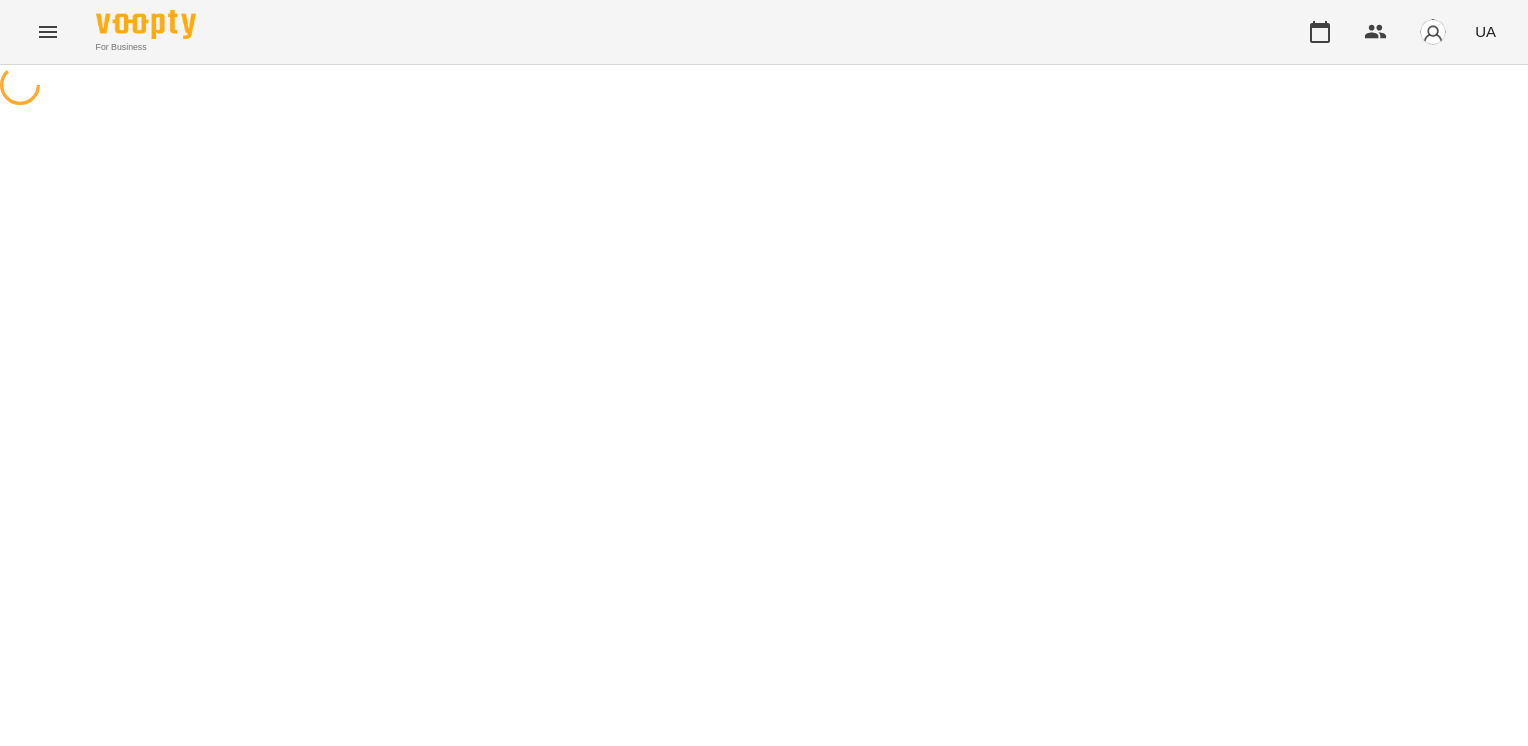 select on "**********" 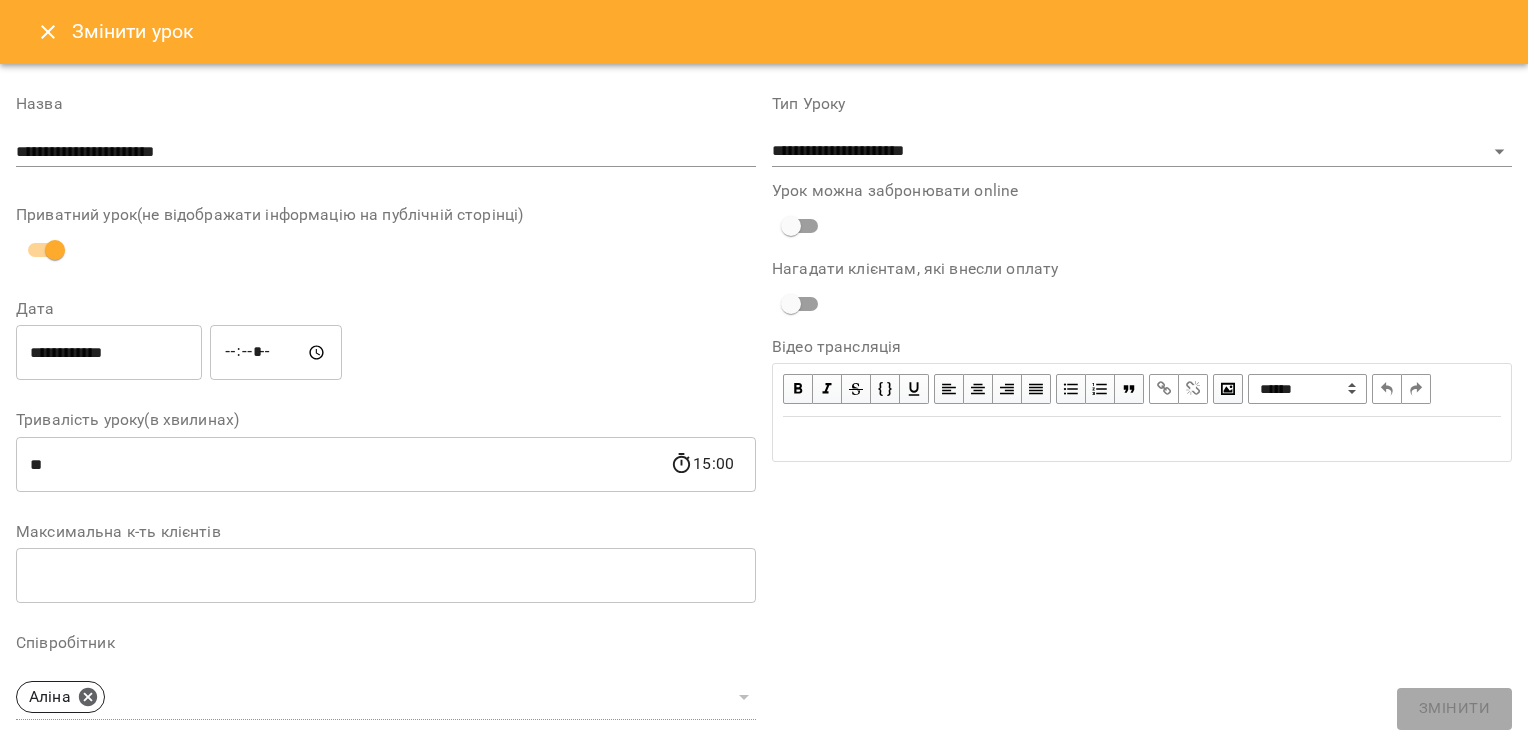 scroll, scrollTop: 0, scrollLeft: 0, axis: both 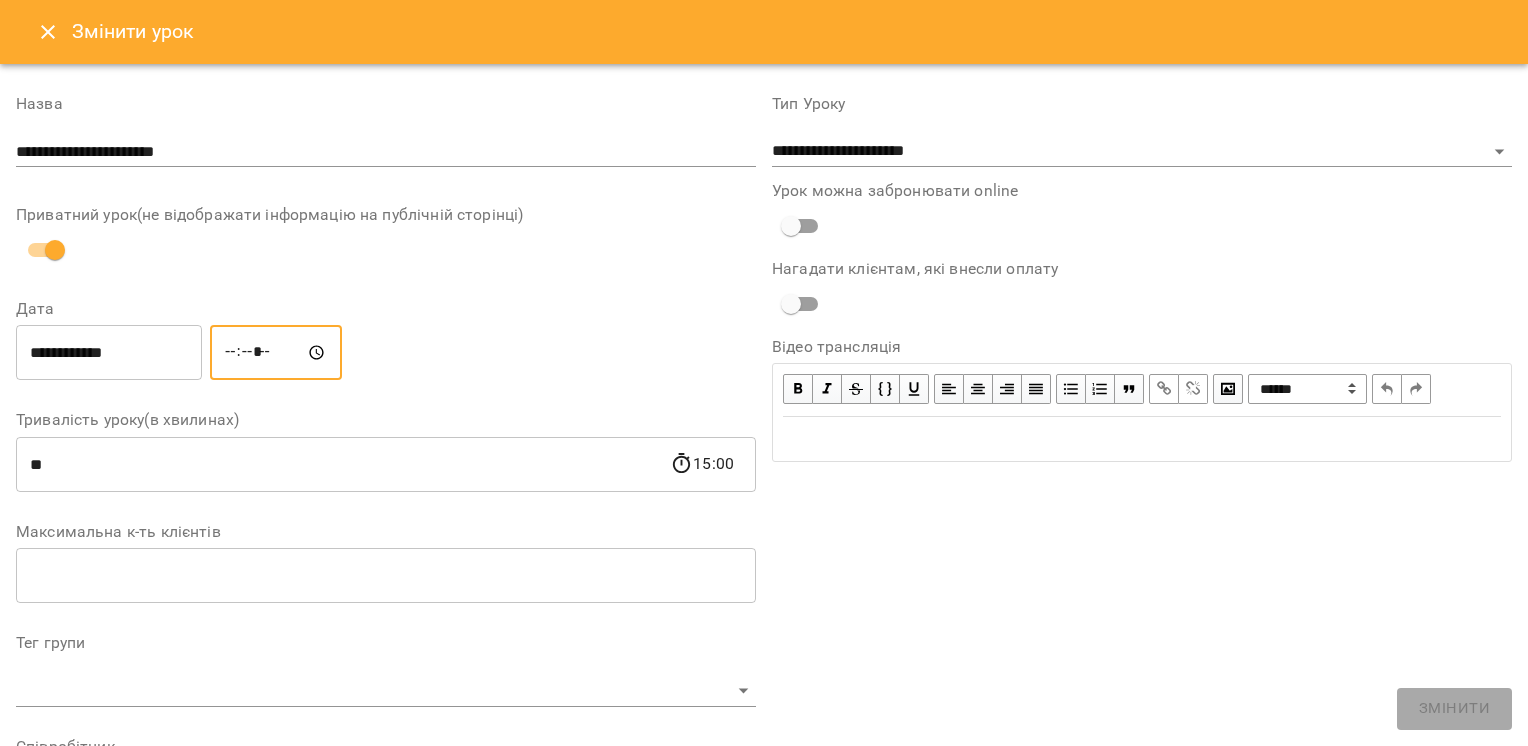 click on "*****" at bounding box center (276, 353) 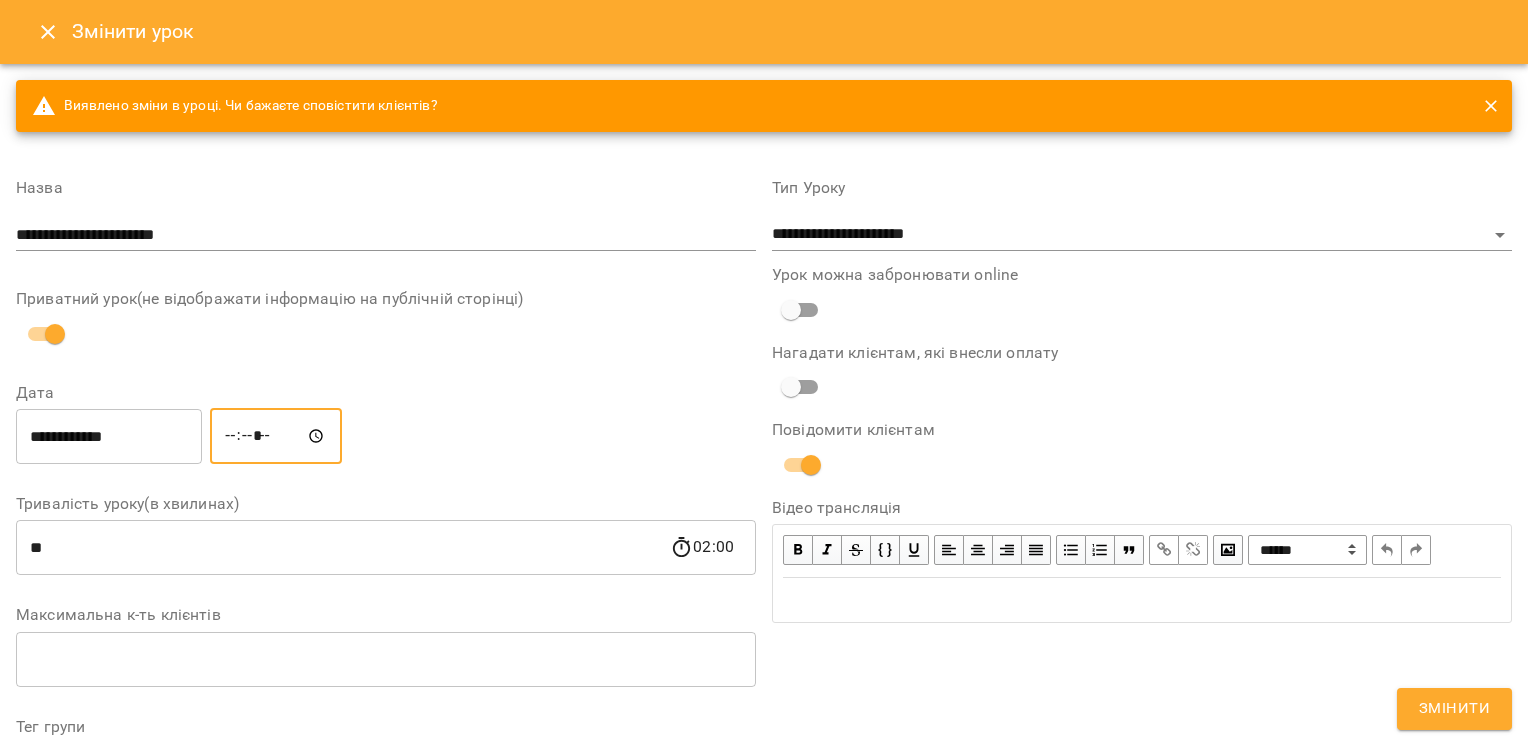 type on "*****" 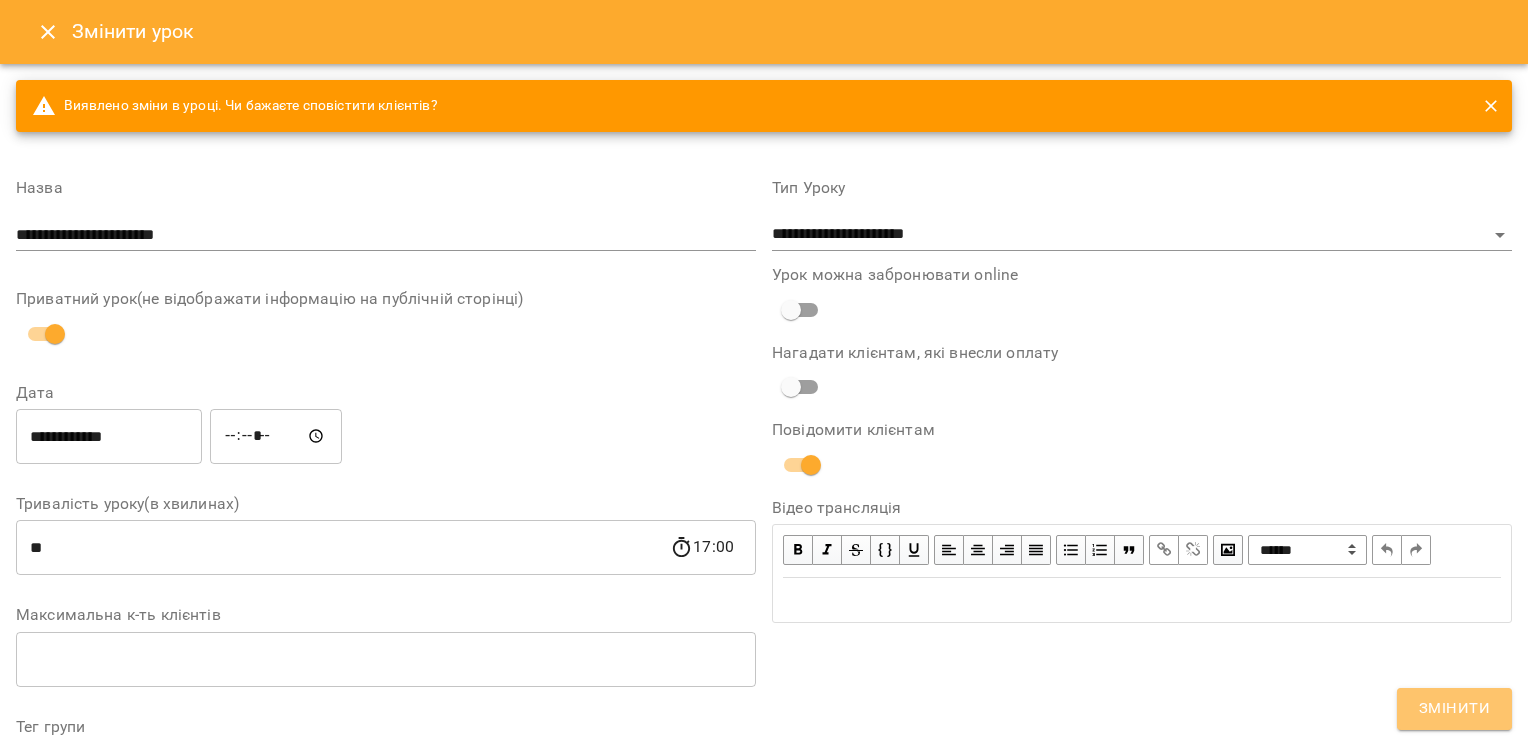 click on "Змінити" at bounding box center (1454, 709) 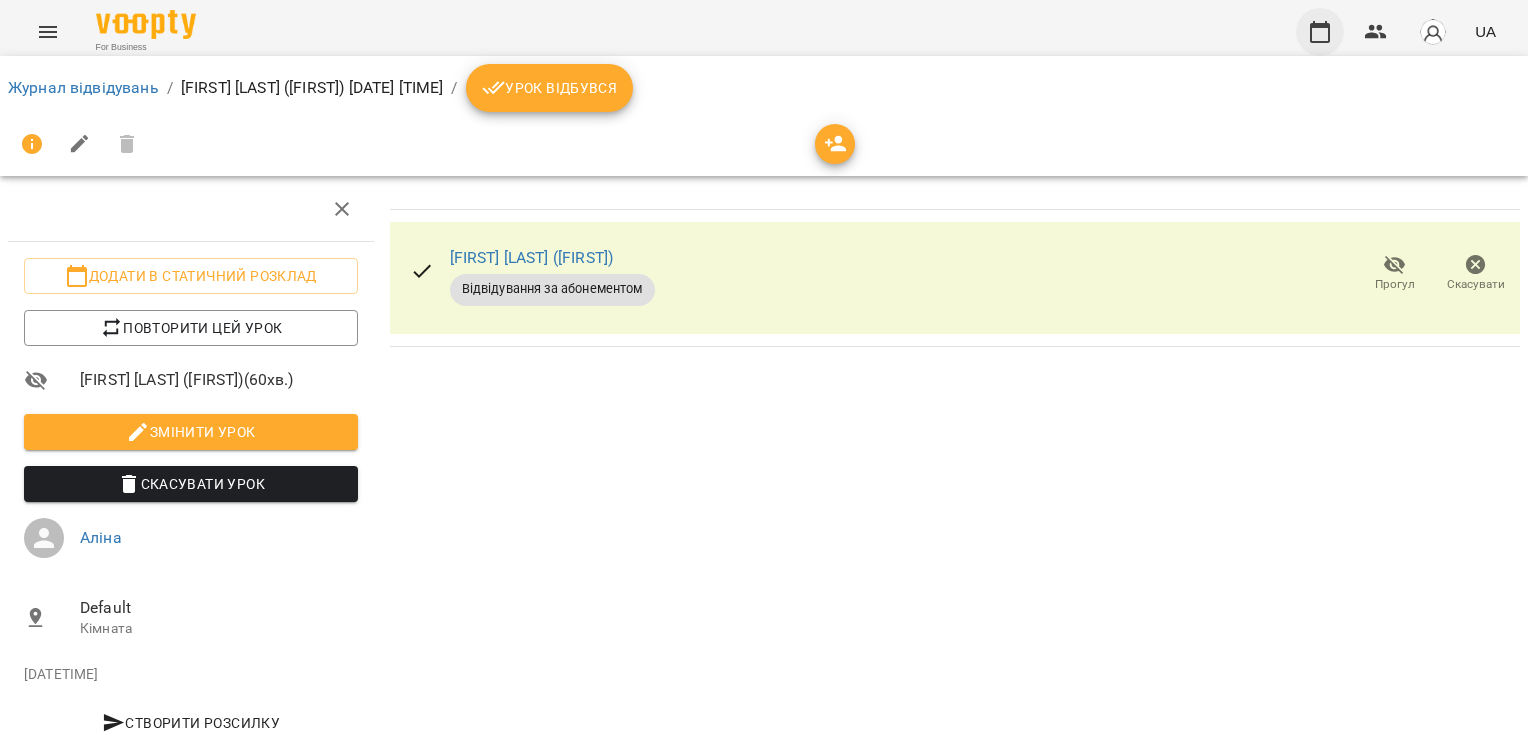 click 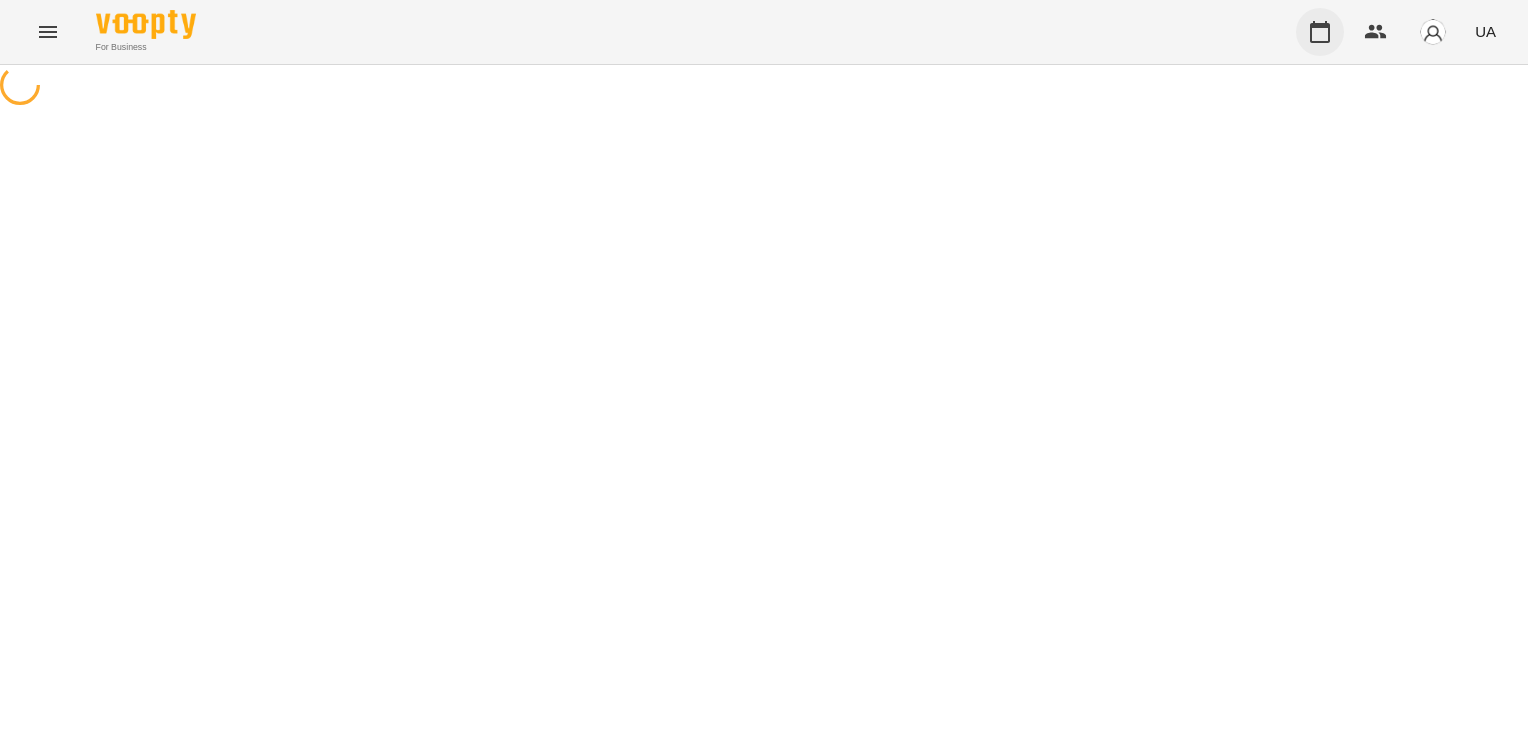 scroll, scrollTop: 0, scrollLeft: 0, axis: both 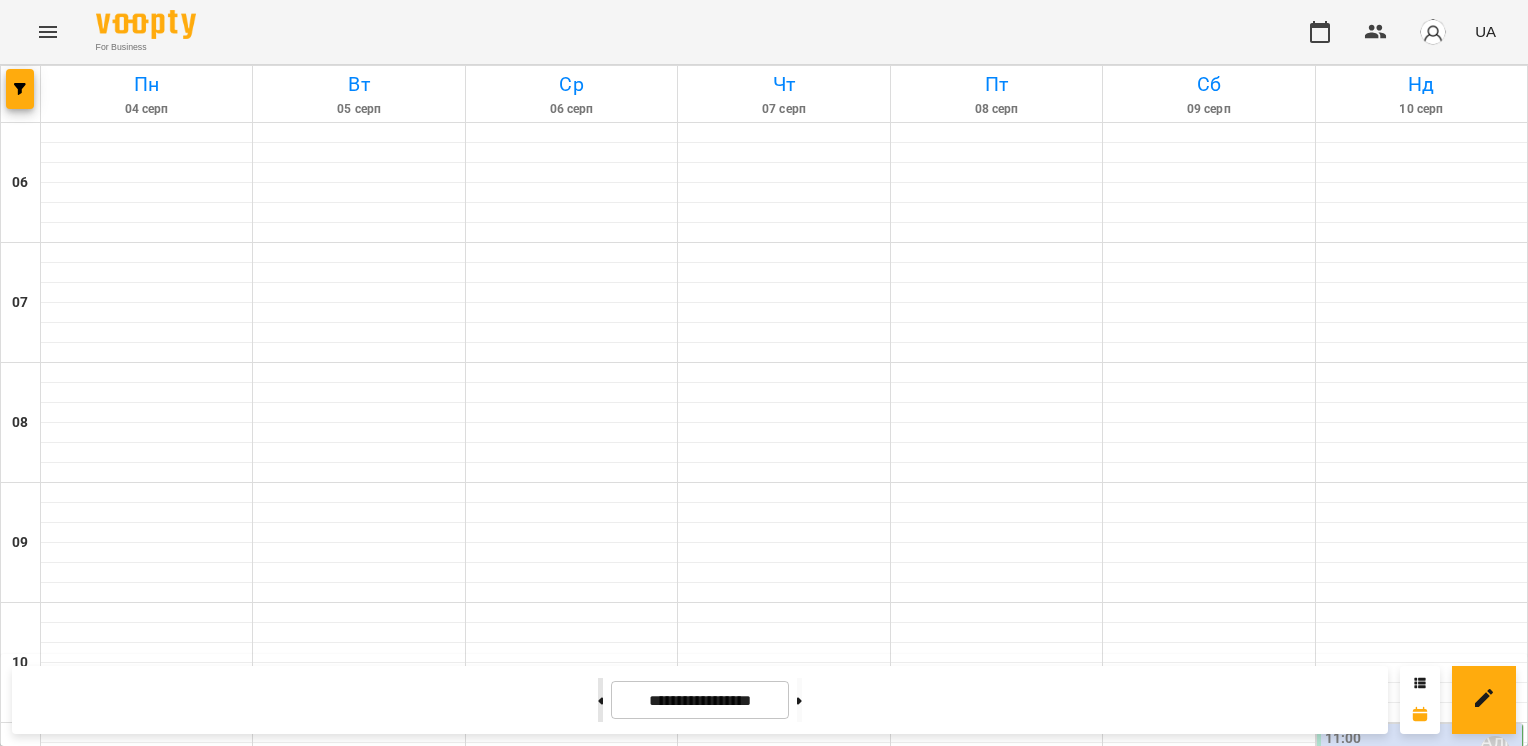 click at bounding box center [600, 700] 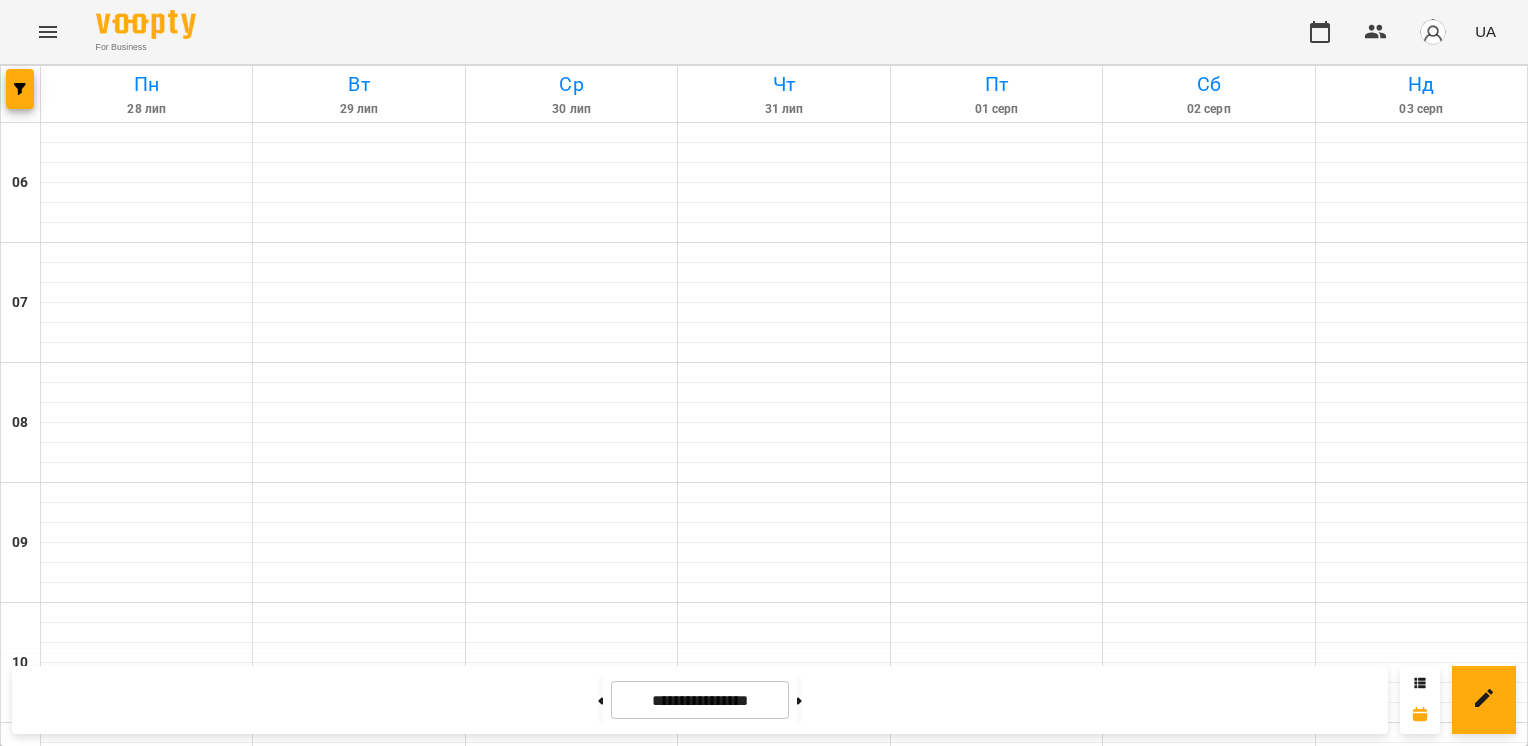 scroll, scrollTop: 891, scrollLeft: 0, axis: vertical 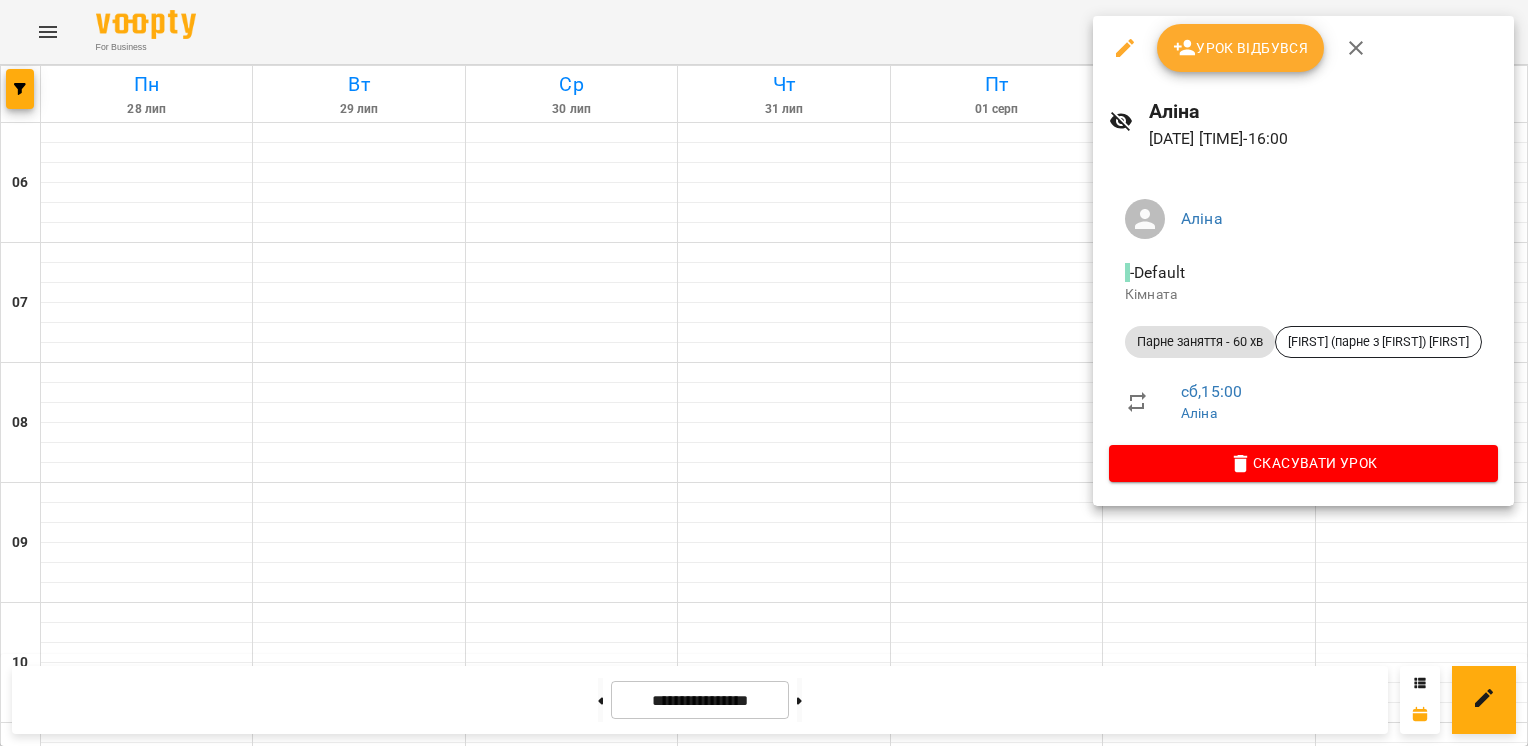 click on "Урок відбувся" at bounding box center [1241, 48] 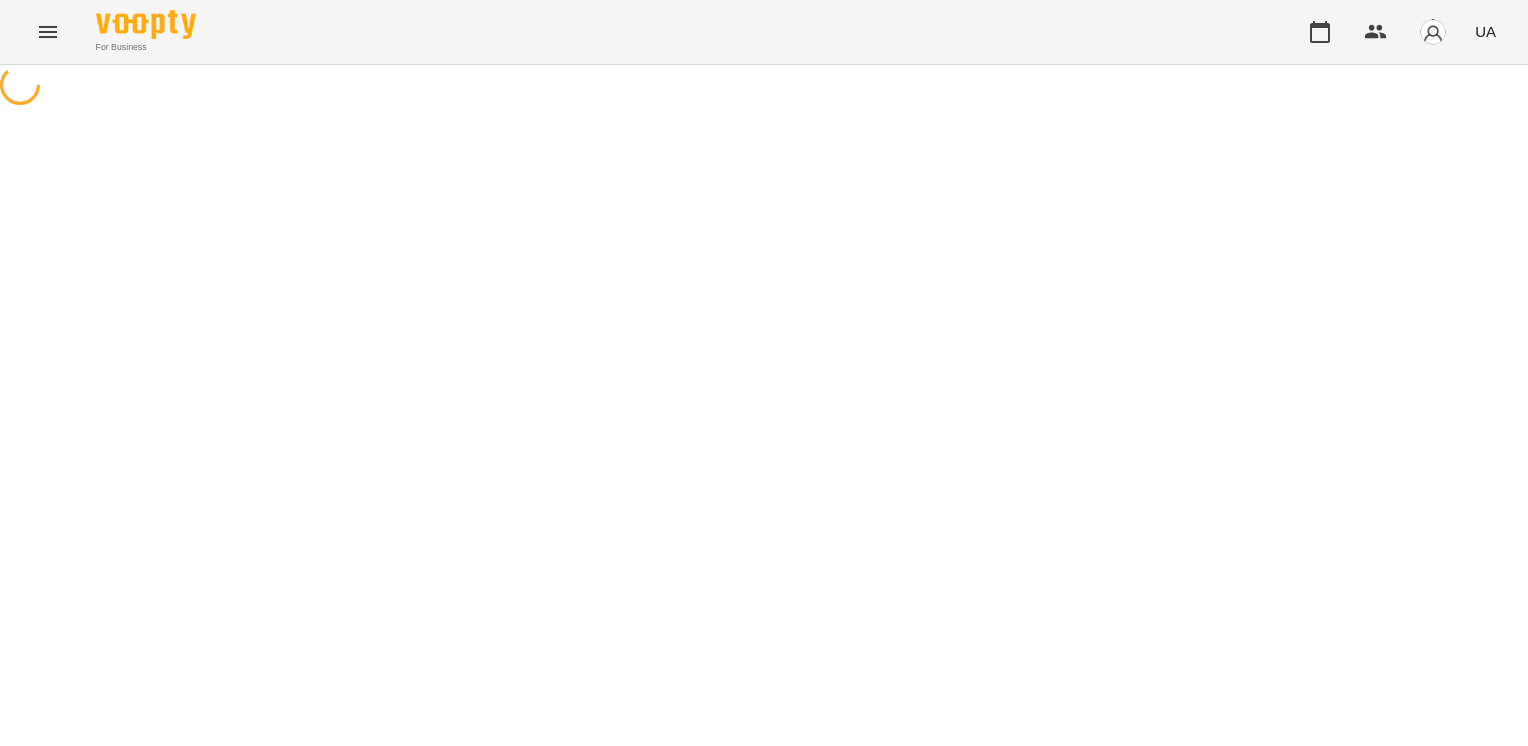 scroll, scrollTop: 0, scrollLeft: 0, axis: both 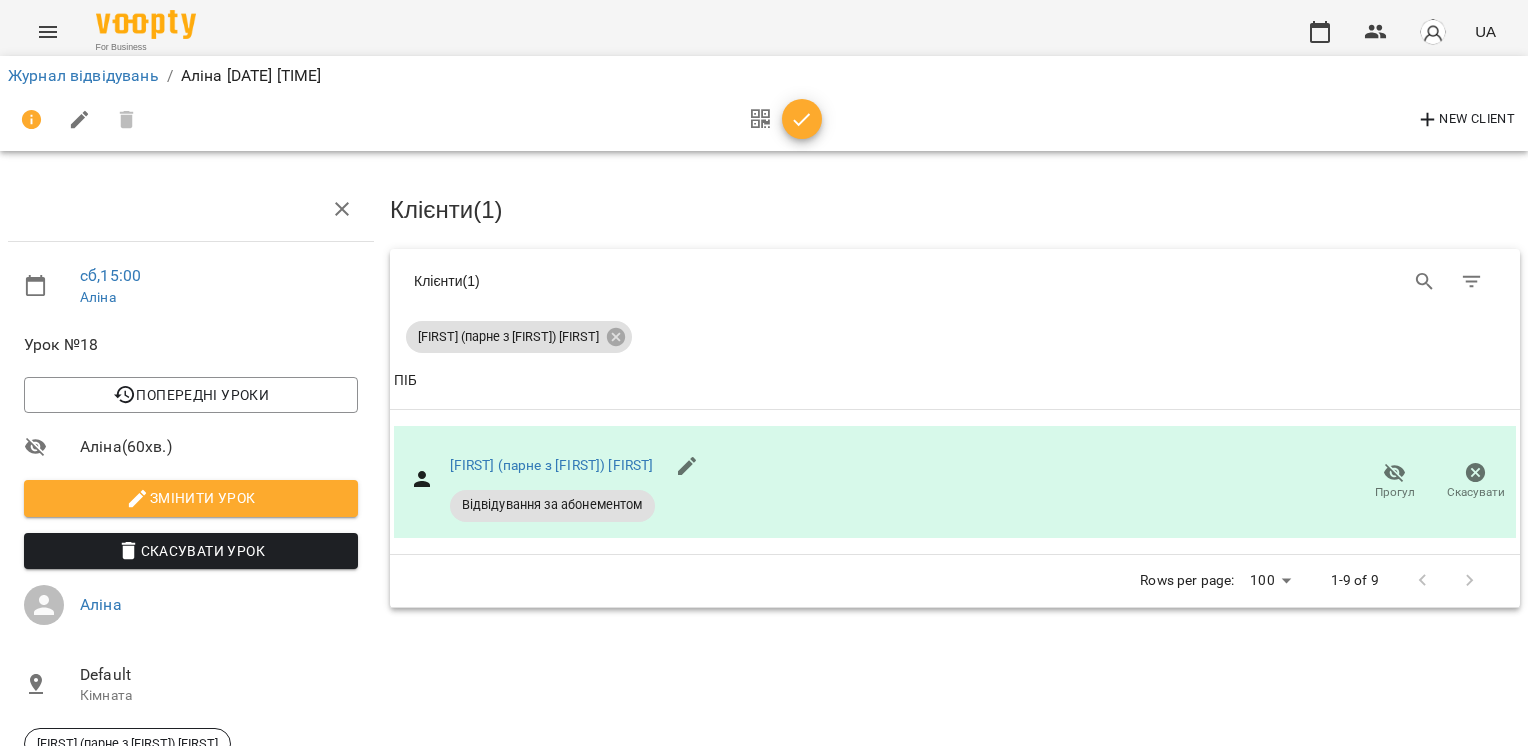click 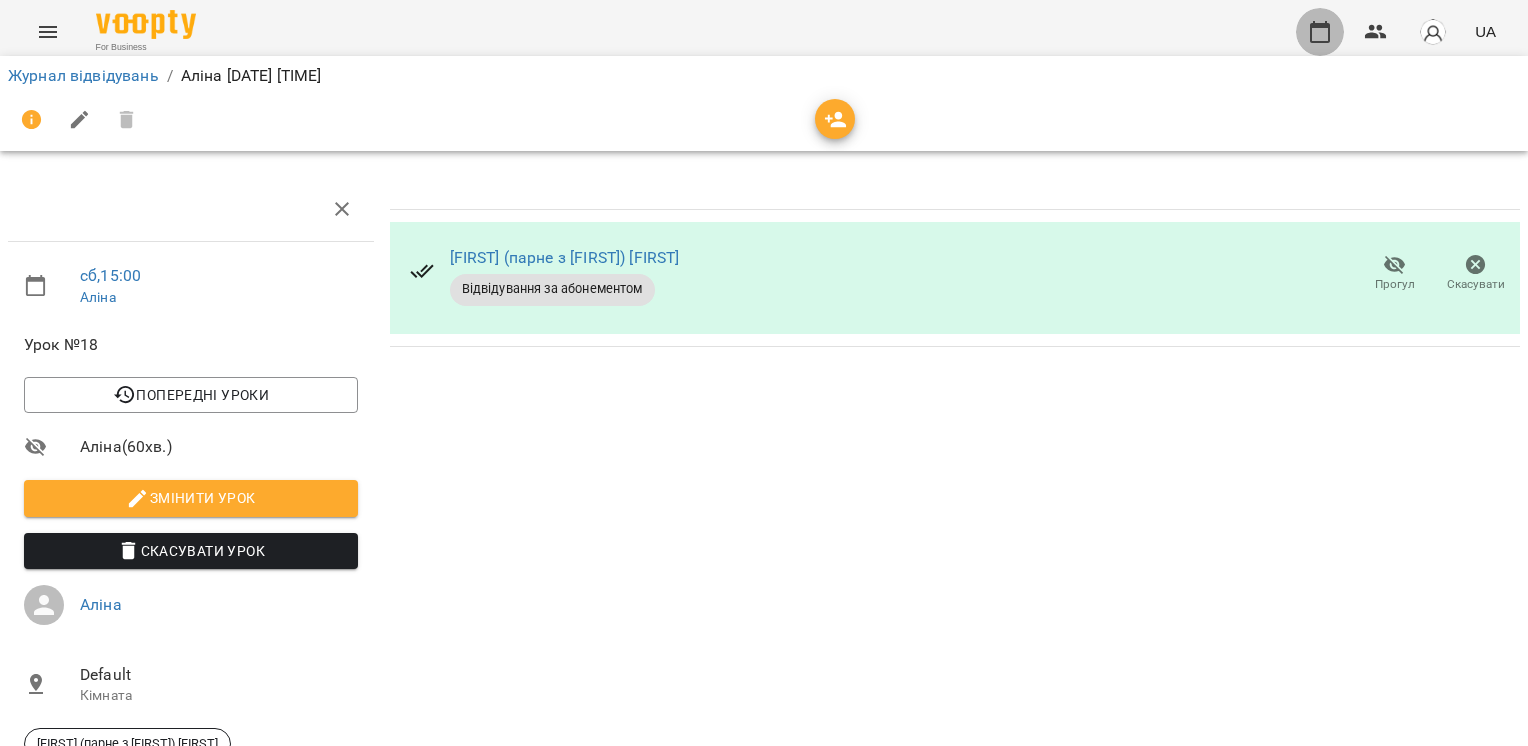 click at bounding box center (1320, 32) 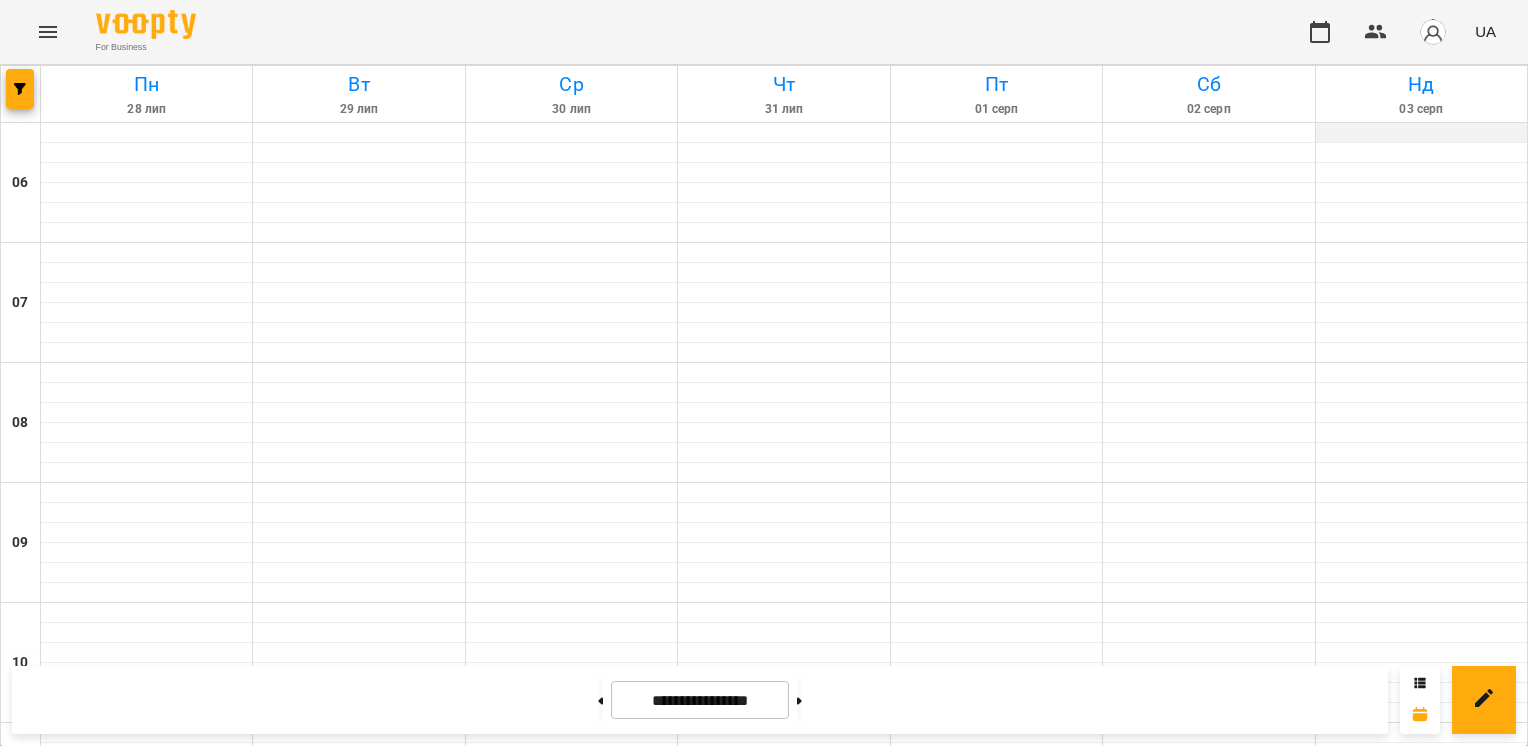 scroll, scrollTop: 0, scrollLeft: 0, axis: both 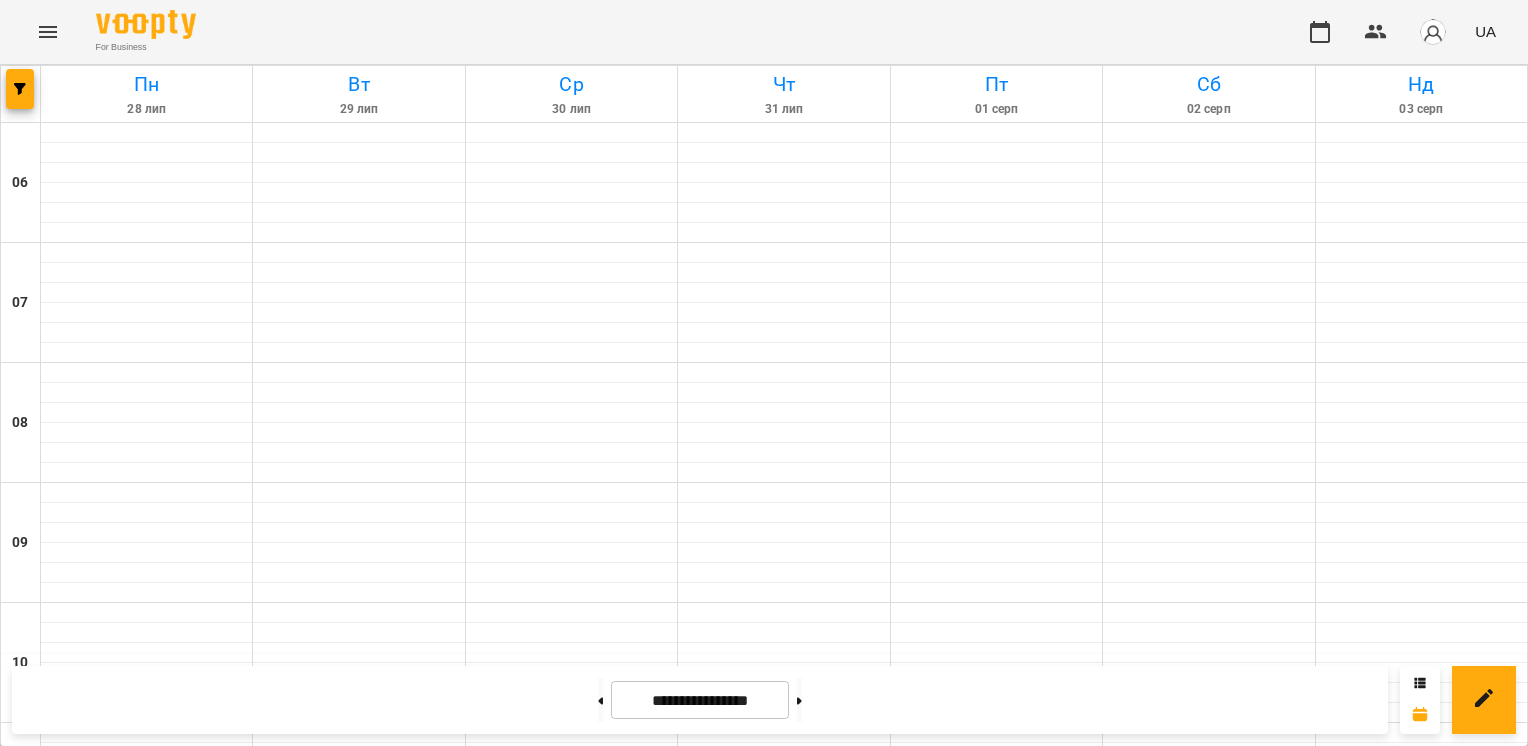 click on "Аліна" at bounding box center [1283, 1231] 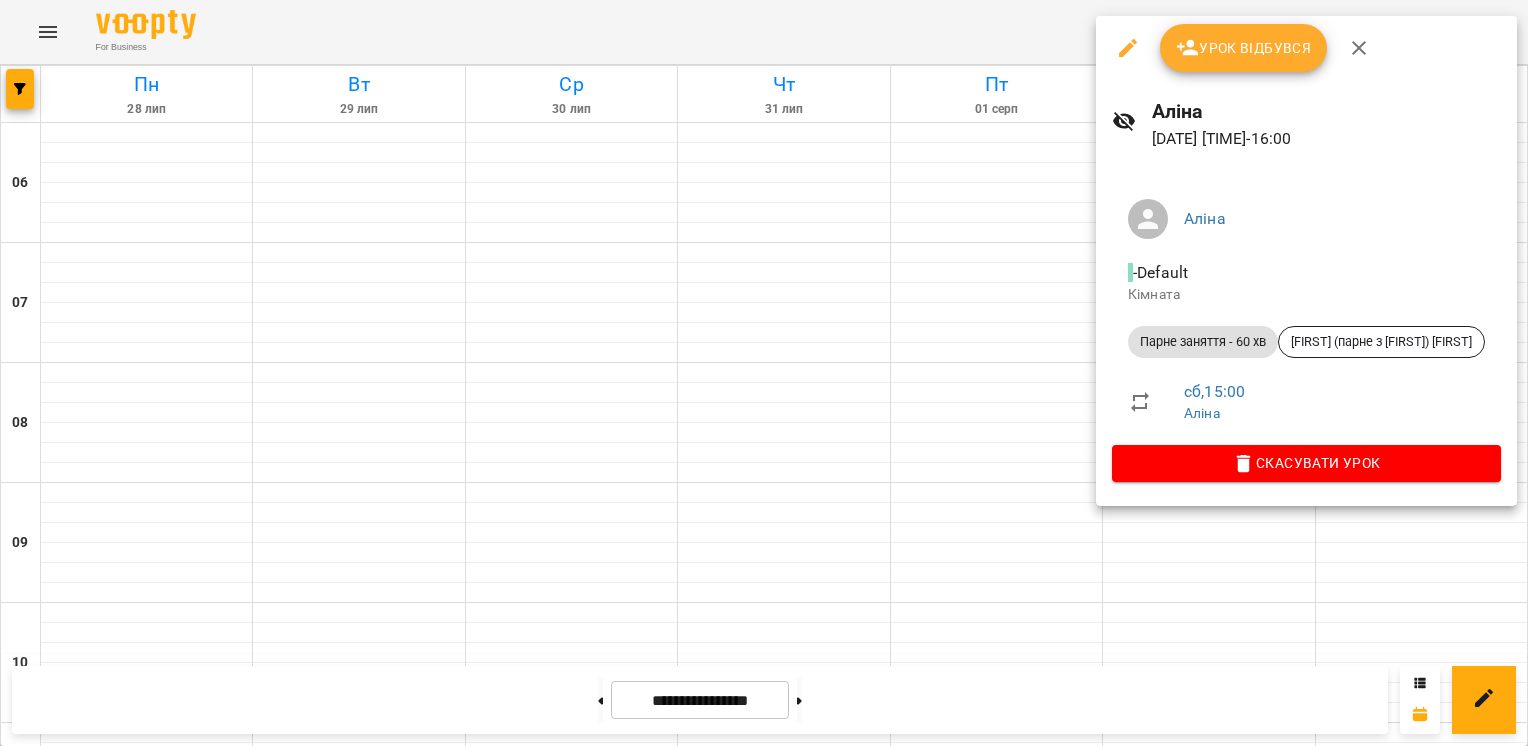 click on "Урок відбувся" at bounding box center [1244, 48] 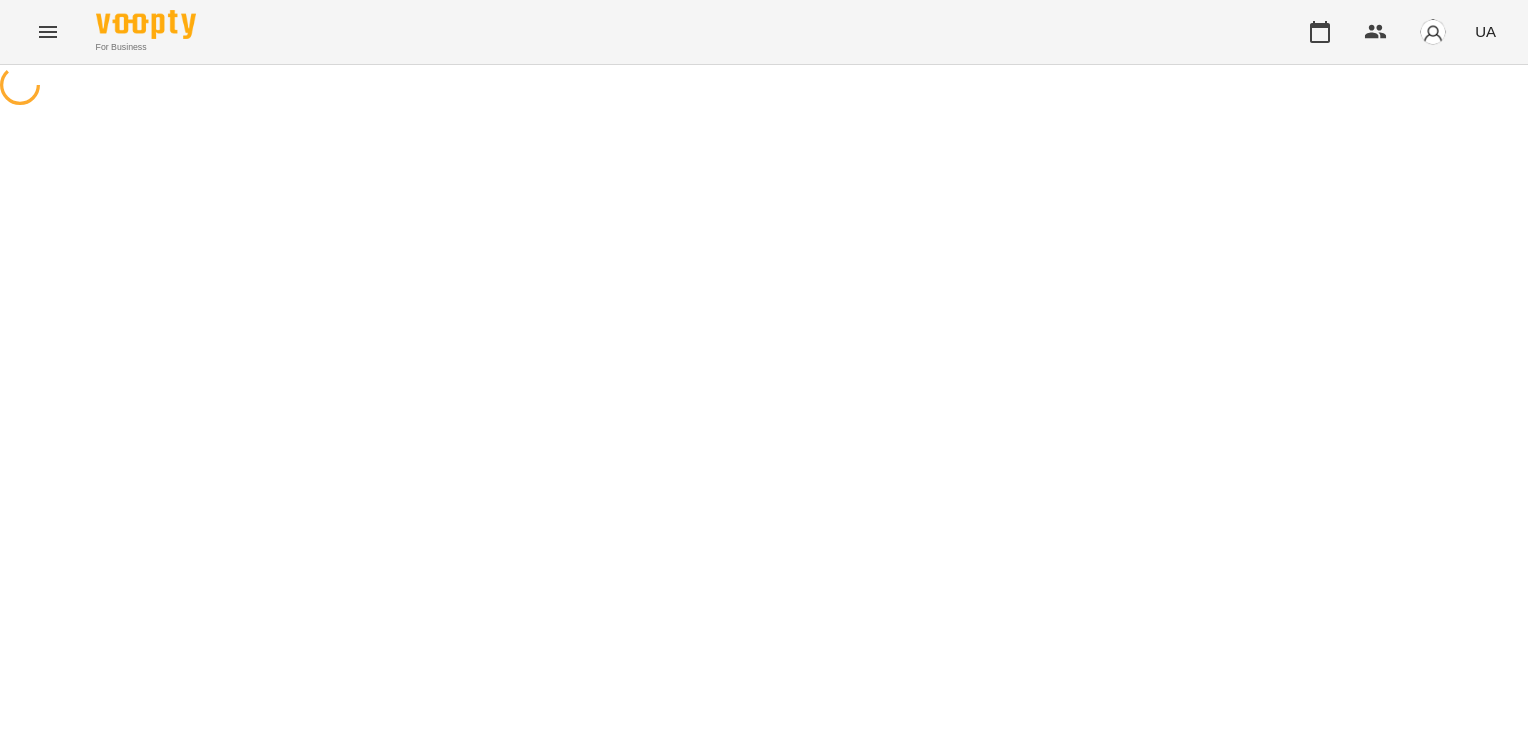 scroll, scrollTop: 0, scrollLeft: 0, axis: both 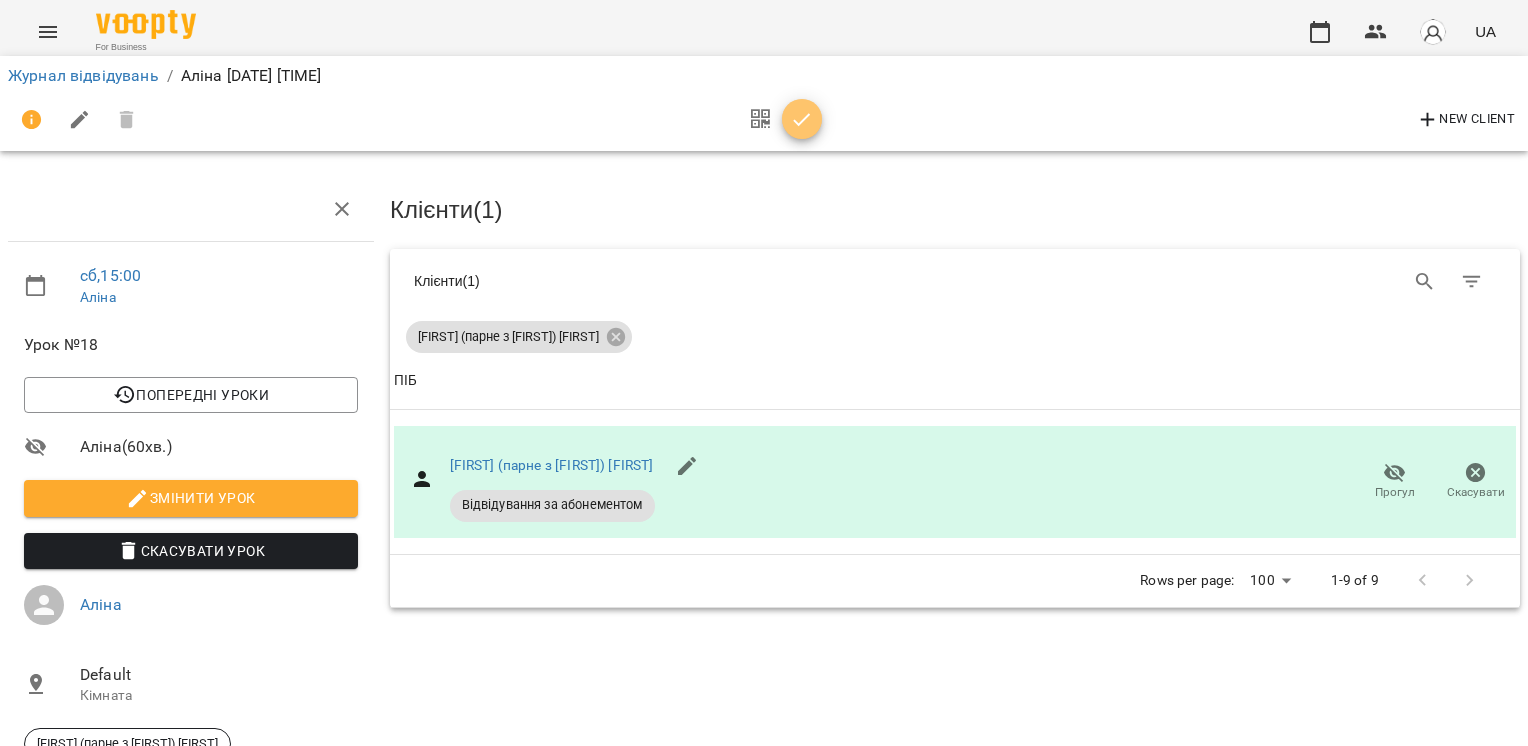 click at bounding box center (802, 120) 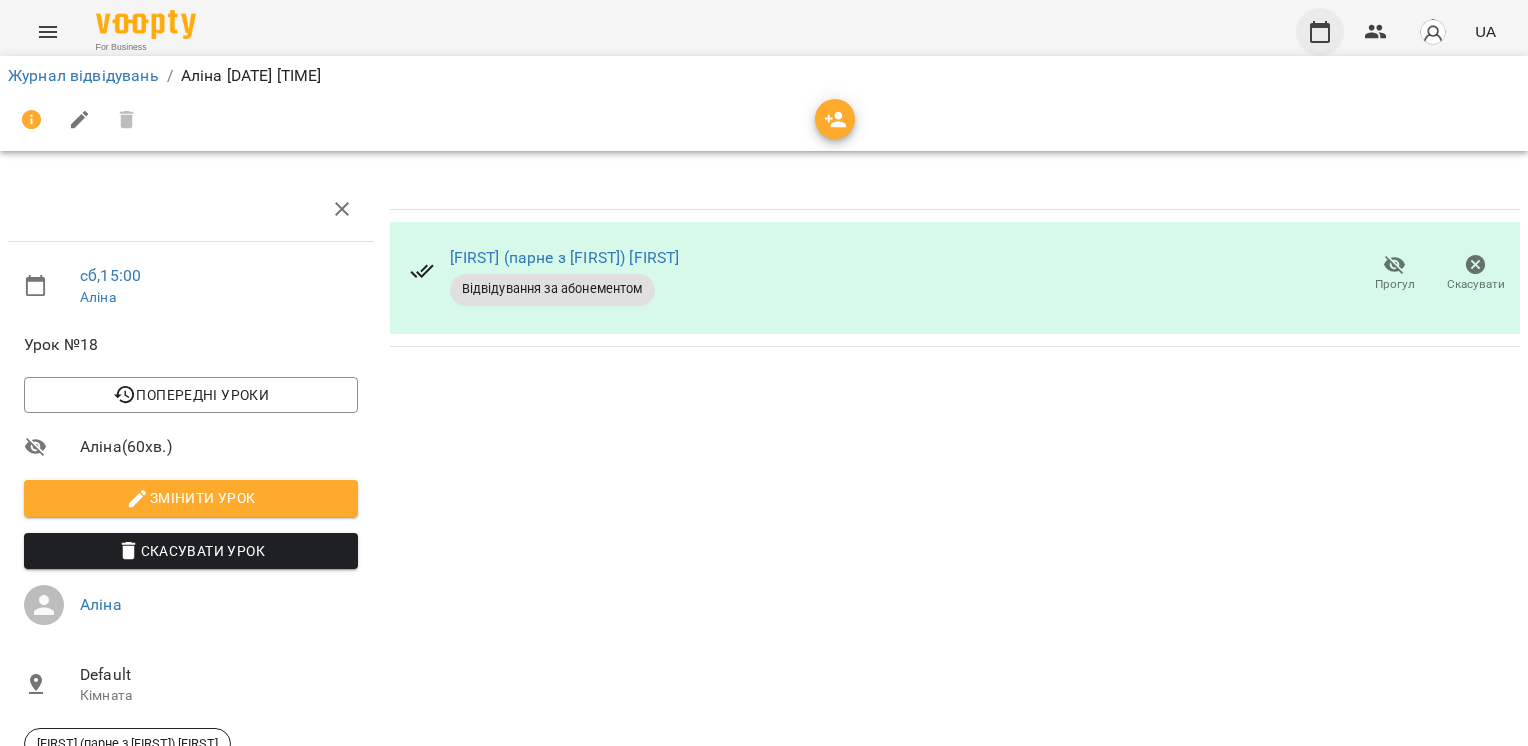 click at bounding box center (1320, 32) 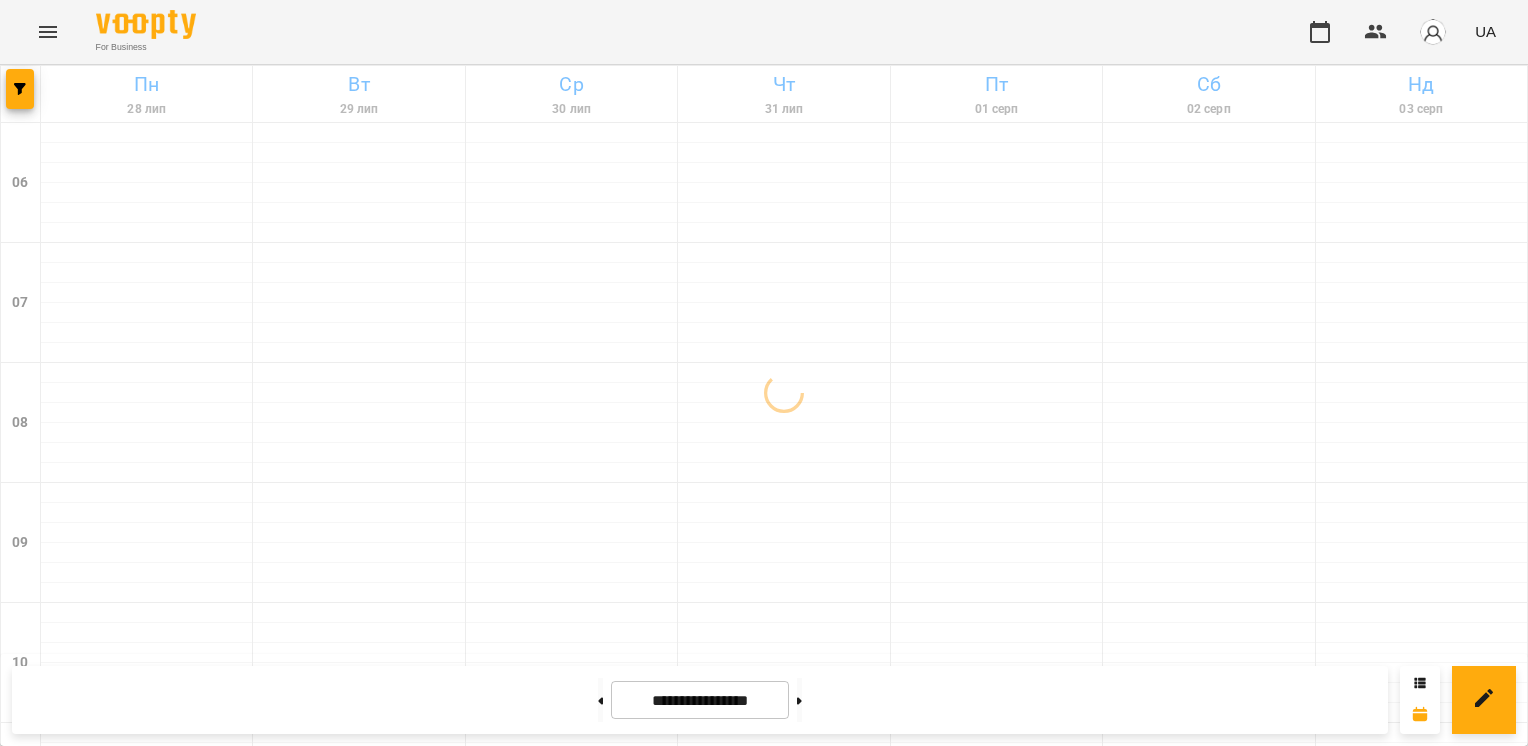 scroll, scrollTop: 0, scrollLeft: 0, axis: both 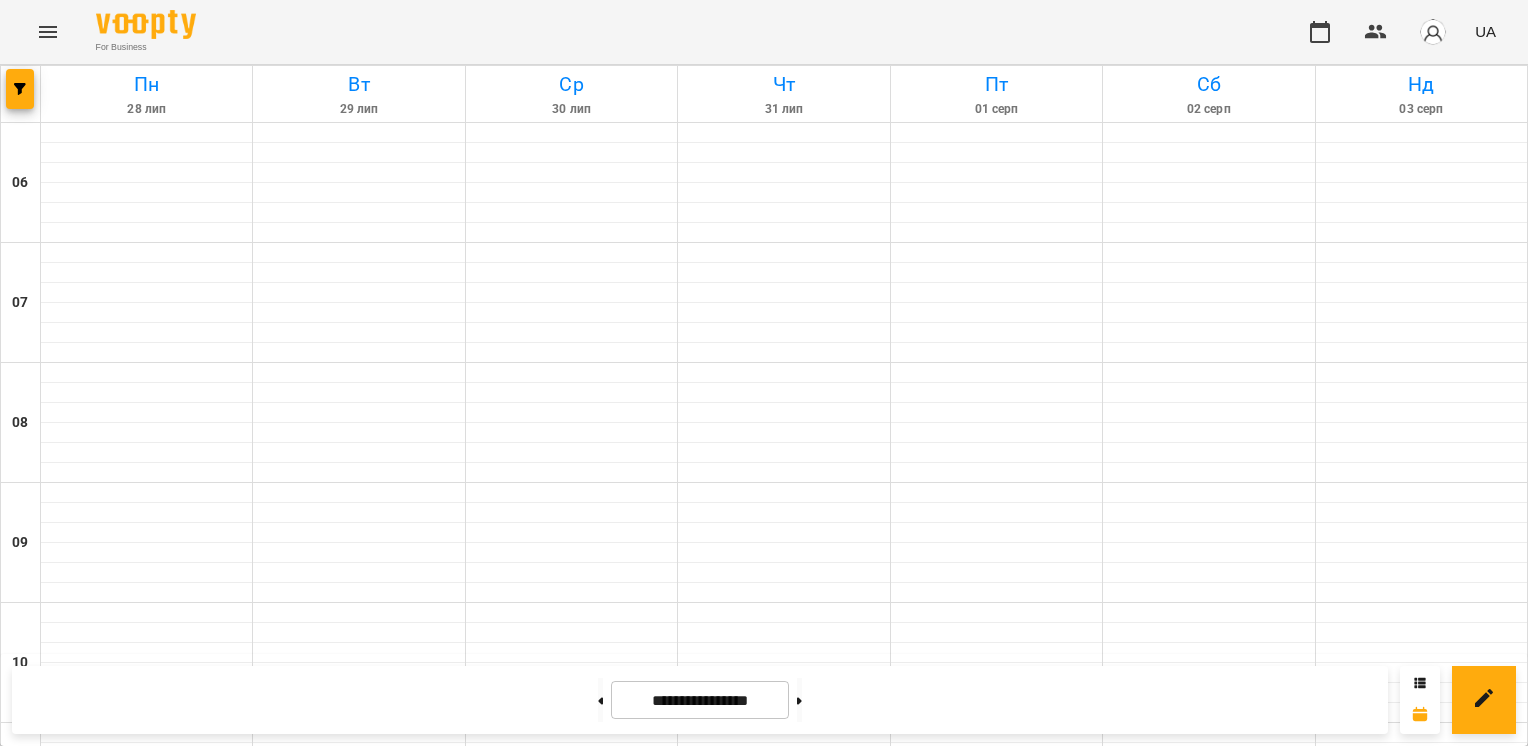 click on "Індив - дорослий - база - [FIRST] ([FIRST])" at bounding box center (1208, 1397) 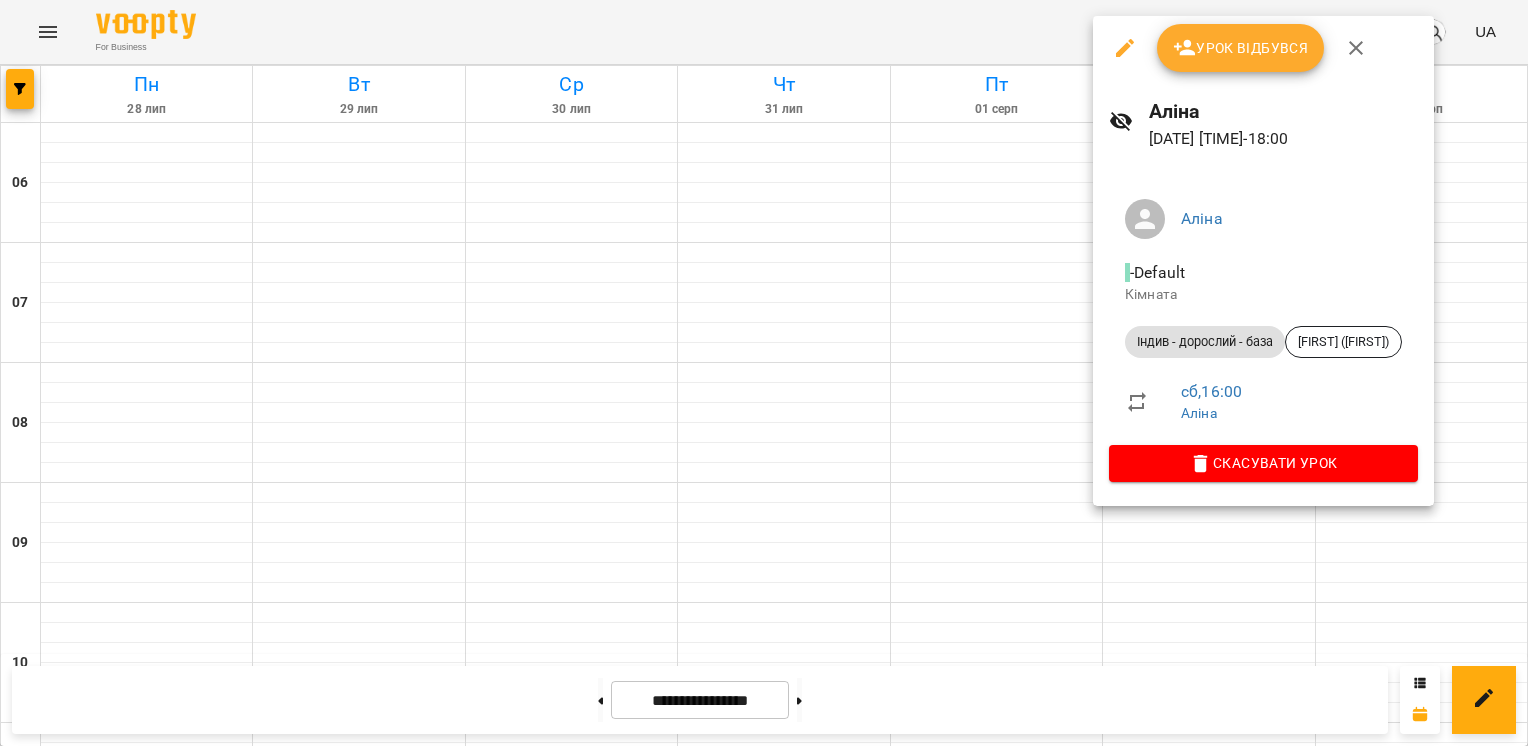 click on "Урок відбувся" at bounding box center [1241, 48] 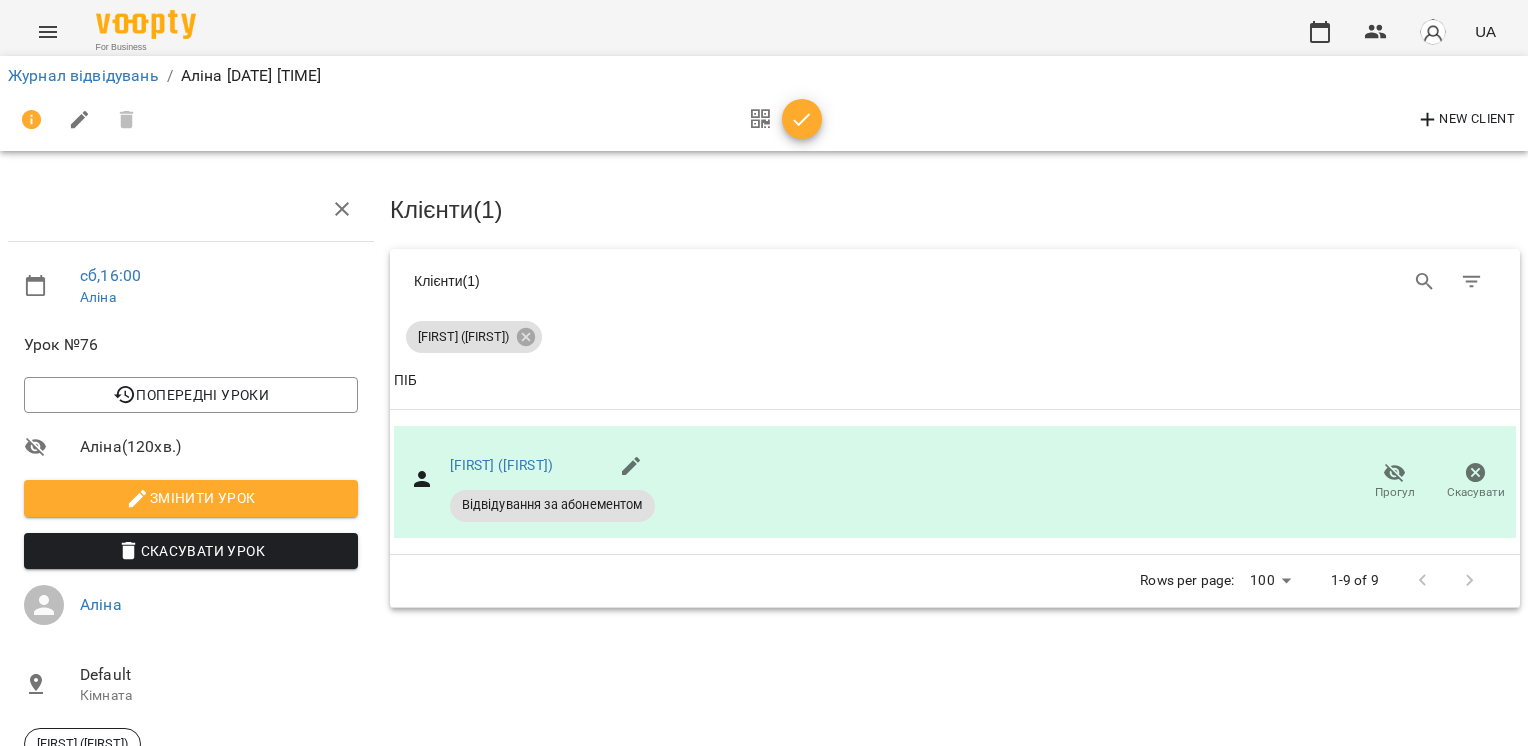 scroll, scrollTop: 0, scrollLeft: 0, axis: both 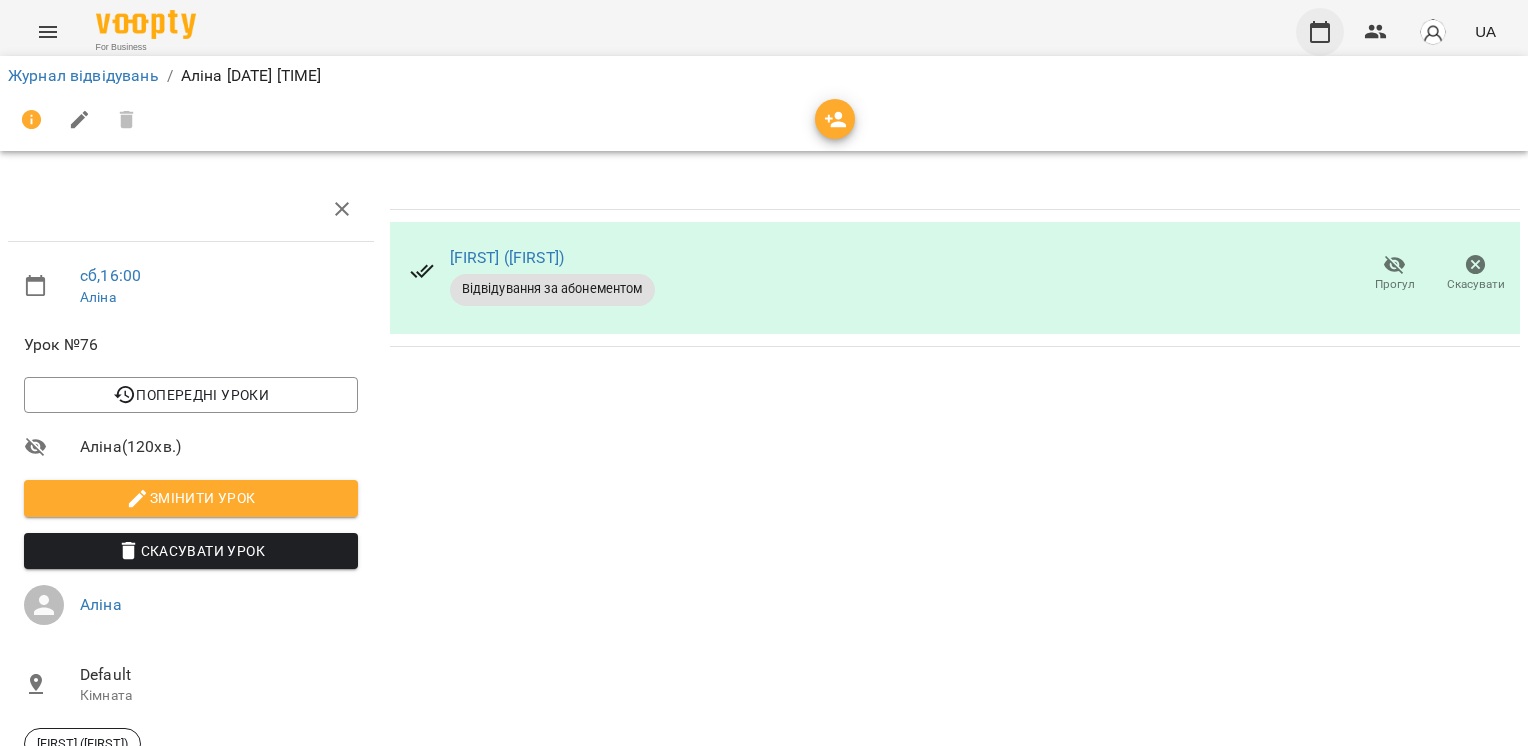 click 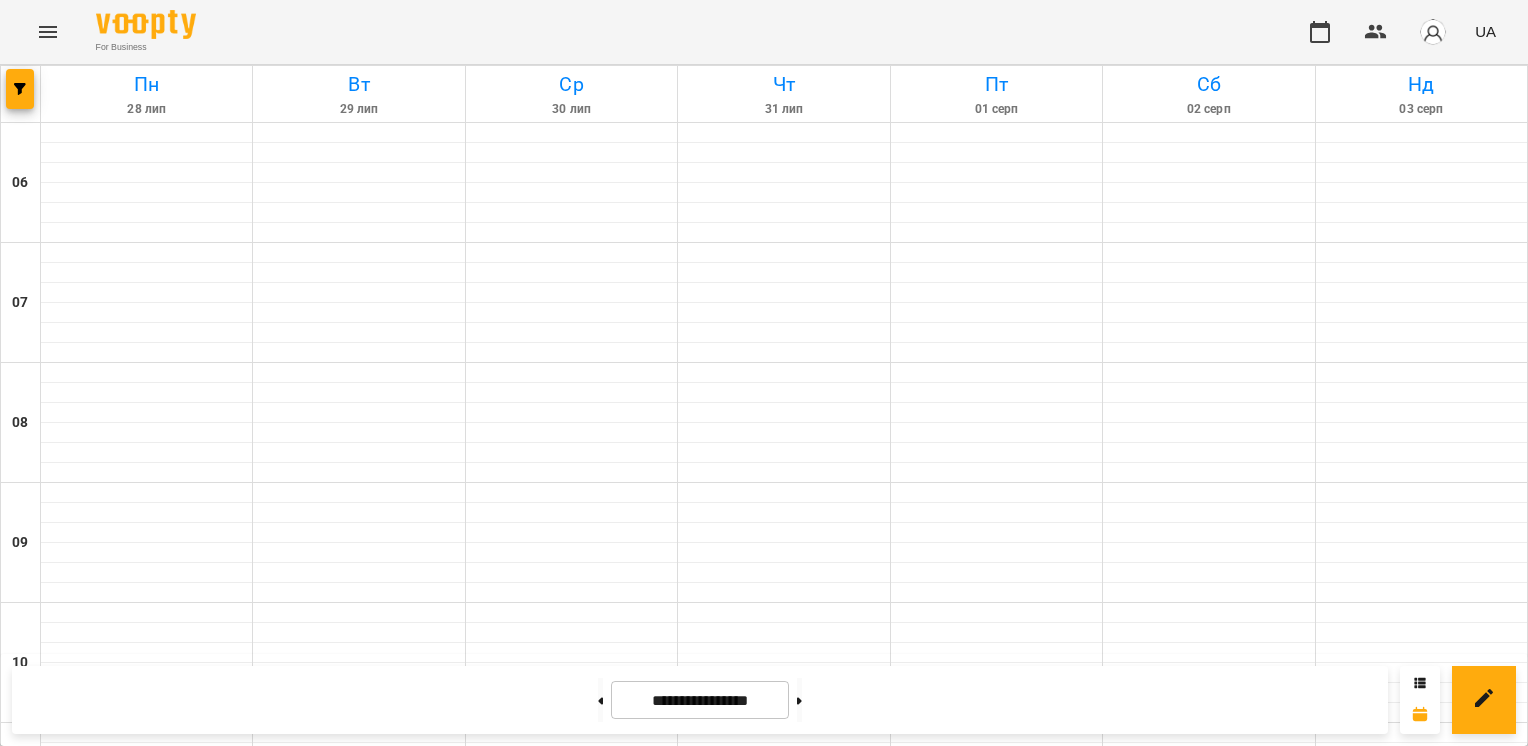 scroll, scrollTop: 0, scrollLeft: 0, axis: both 